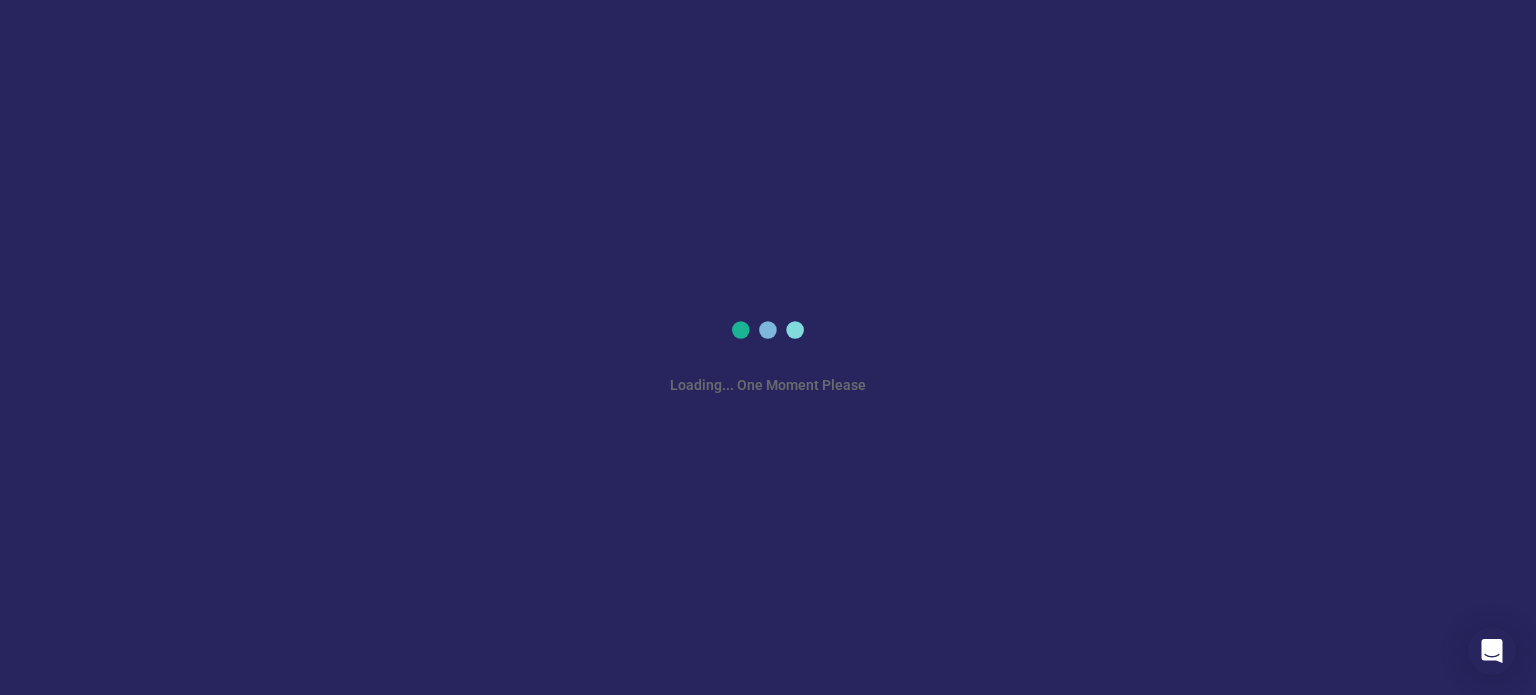 scroll, scrollTop: 0, scrollLeft: 0, axis: both 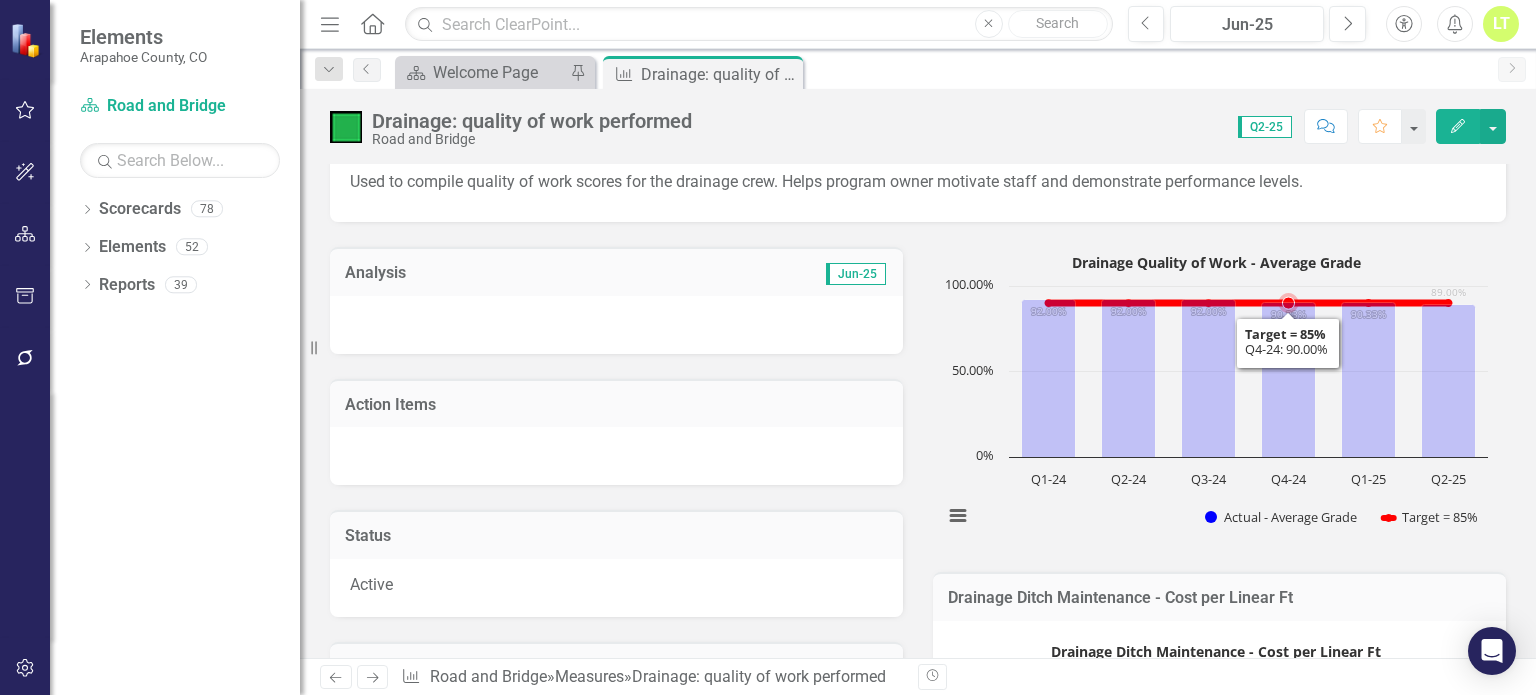click 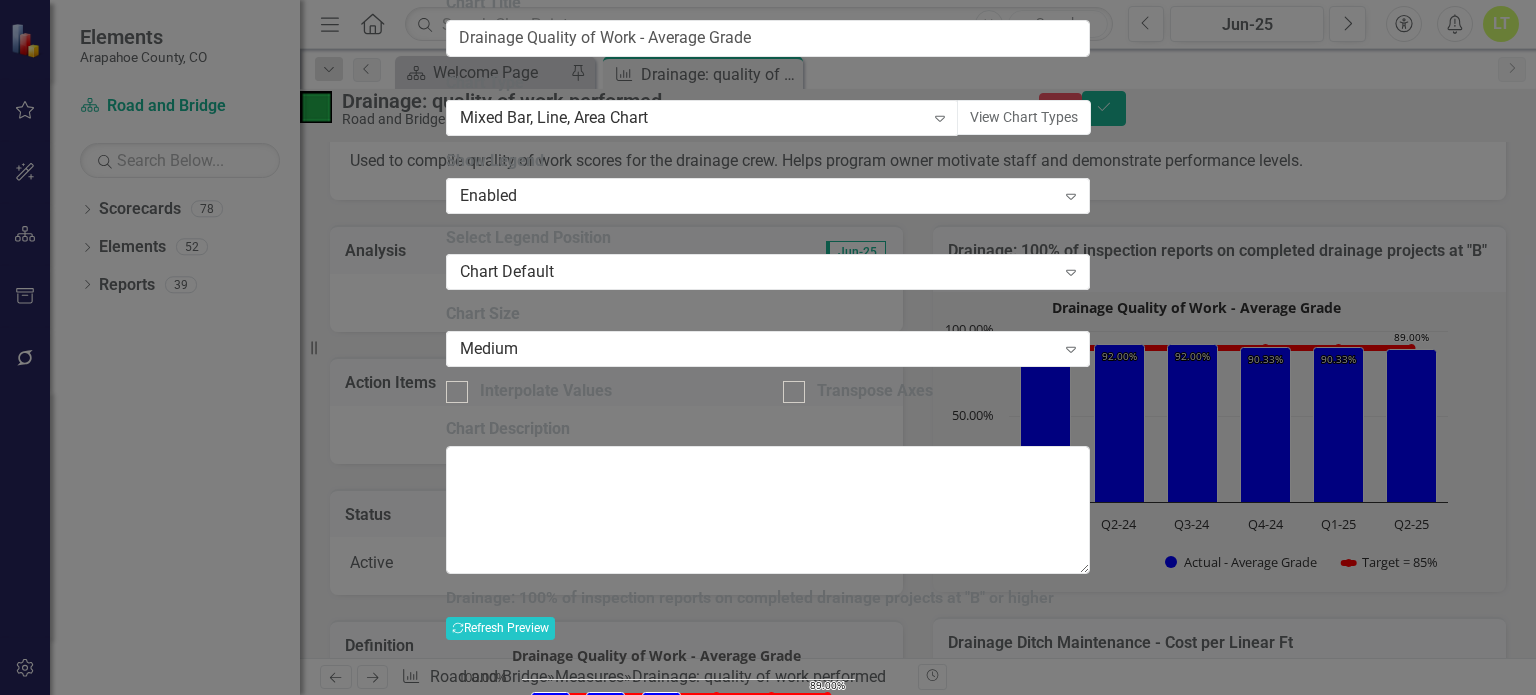 click on "Cancel" at bounding box center [480, 957] 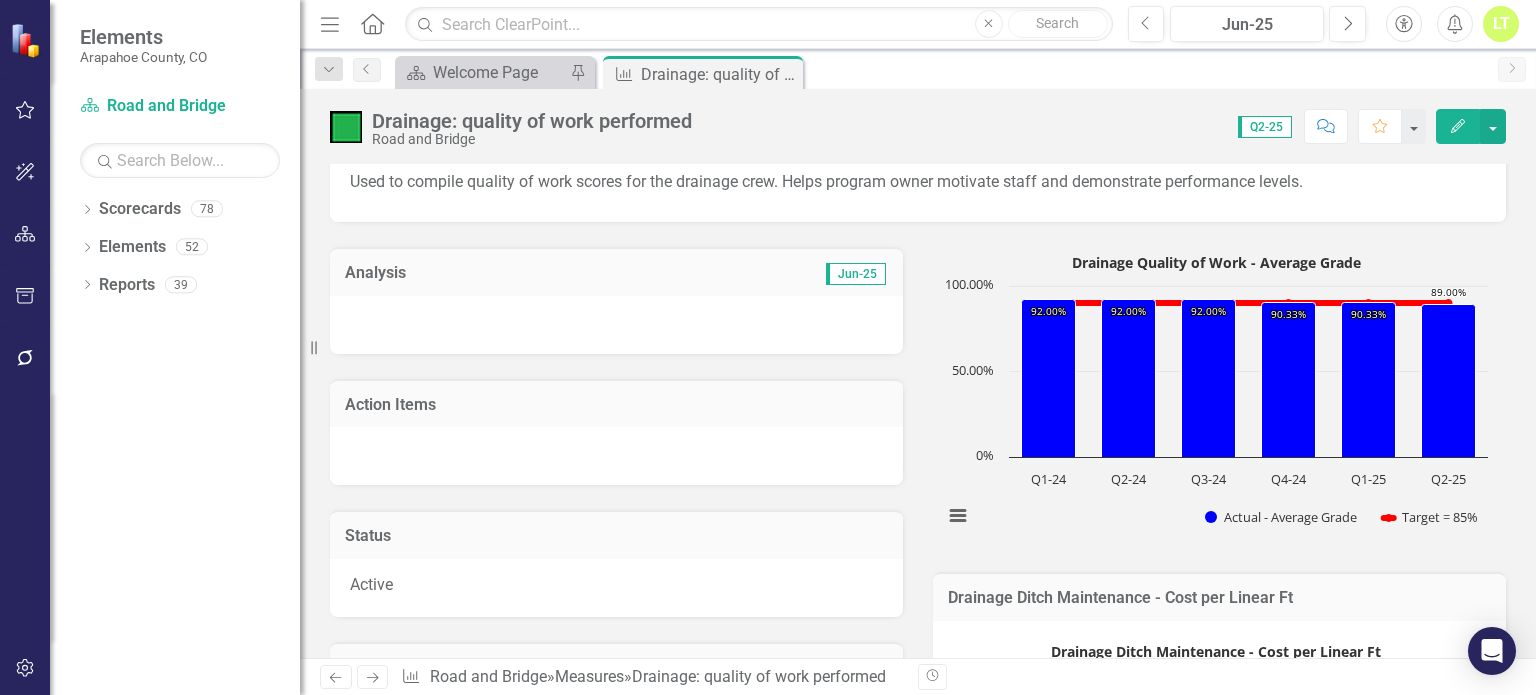click on "Edit" 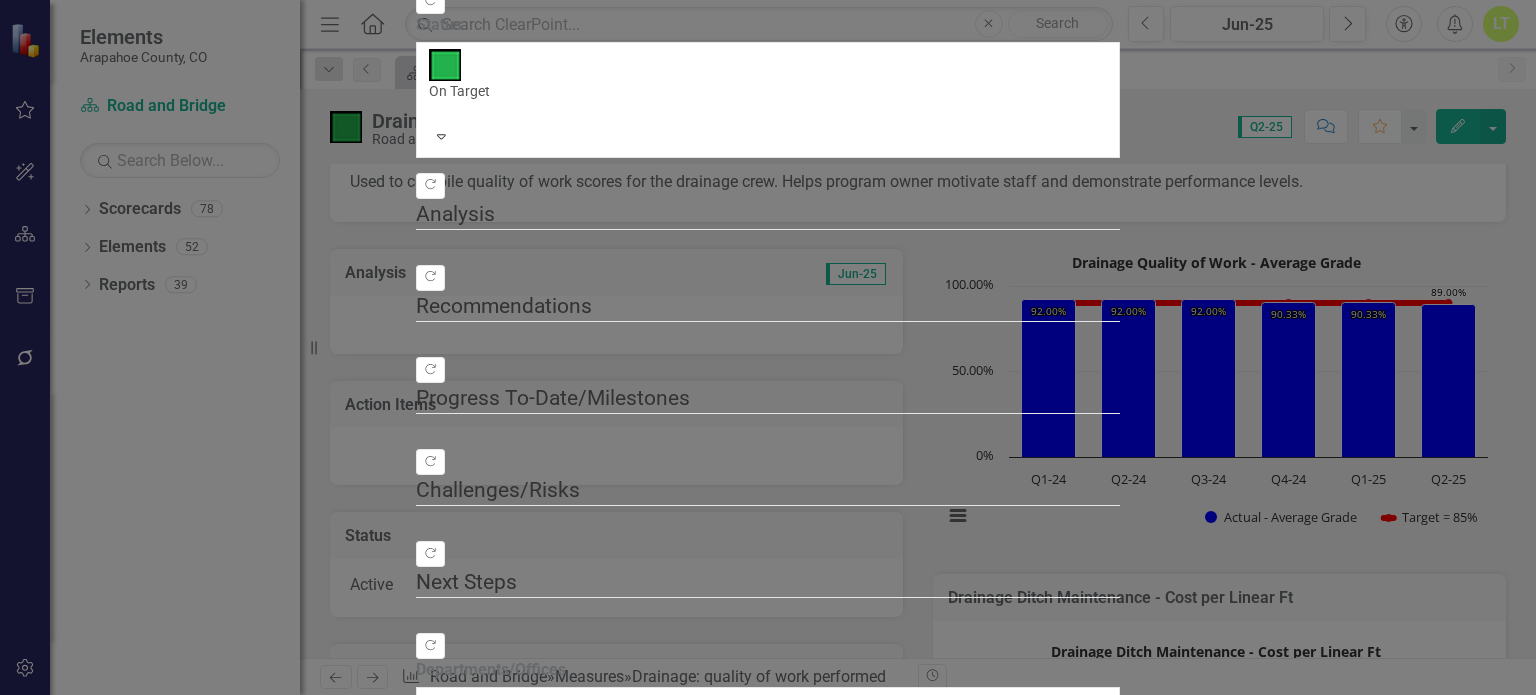 click on "Close" 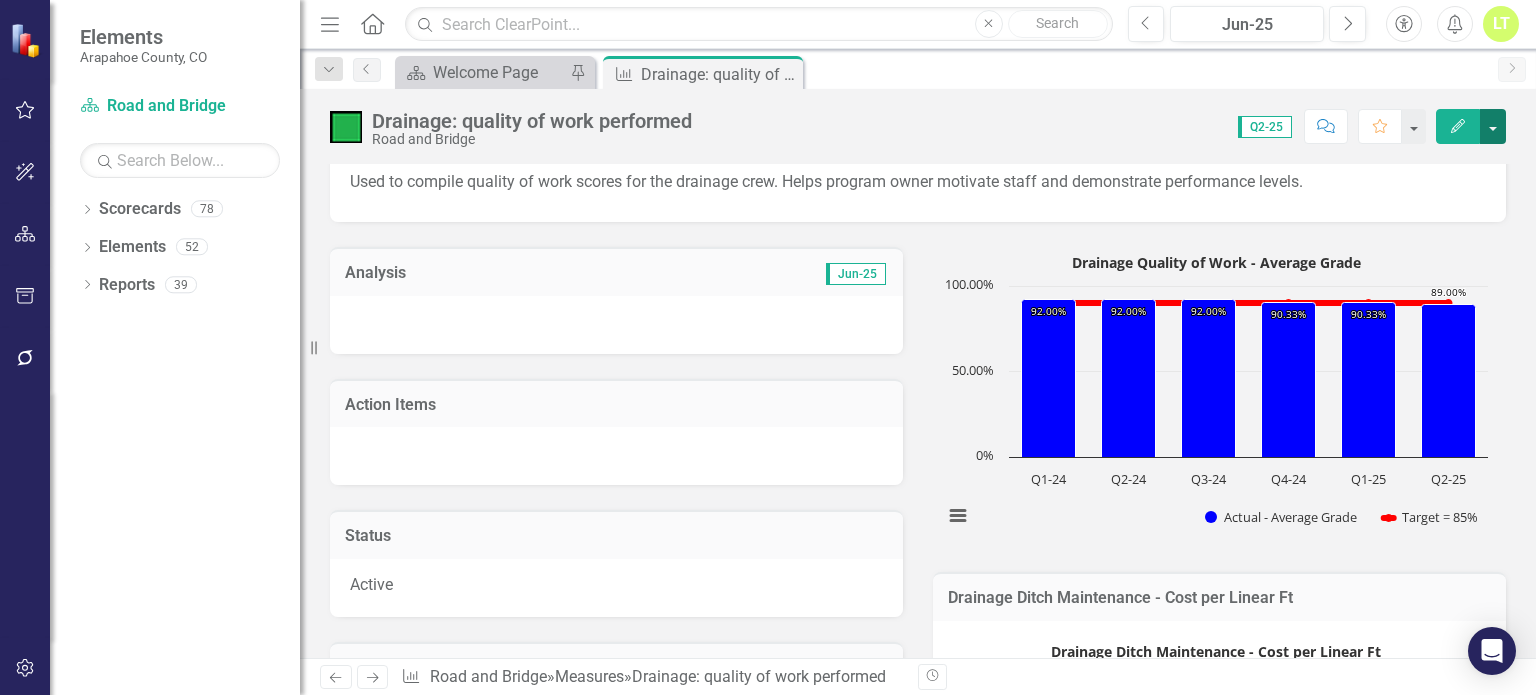 click at bounding box center (1493, 126) 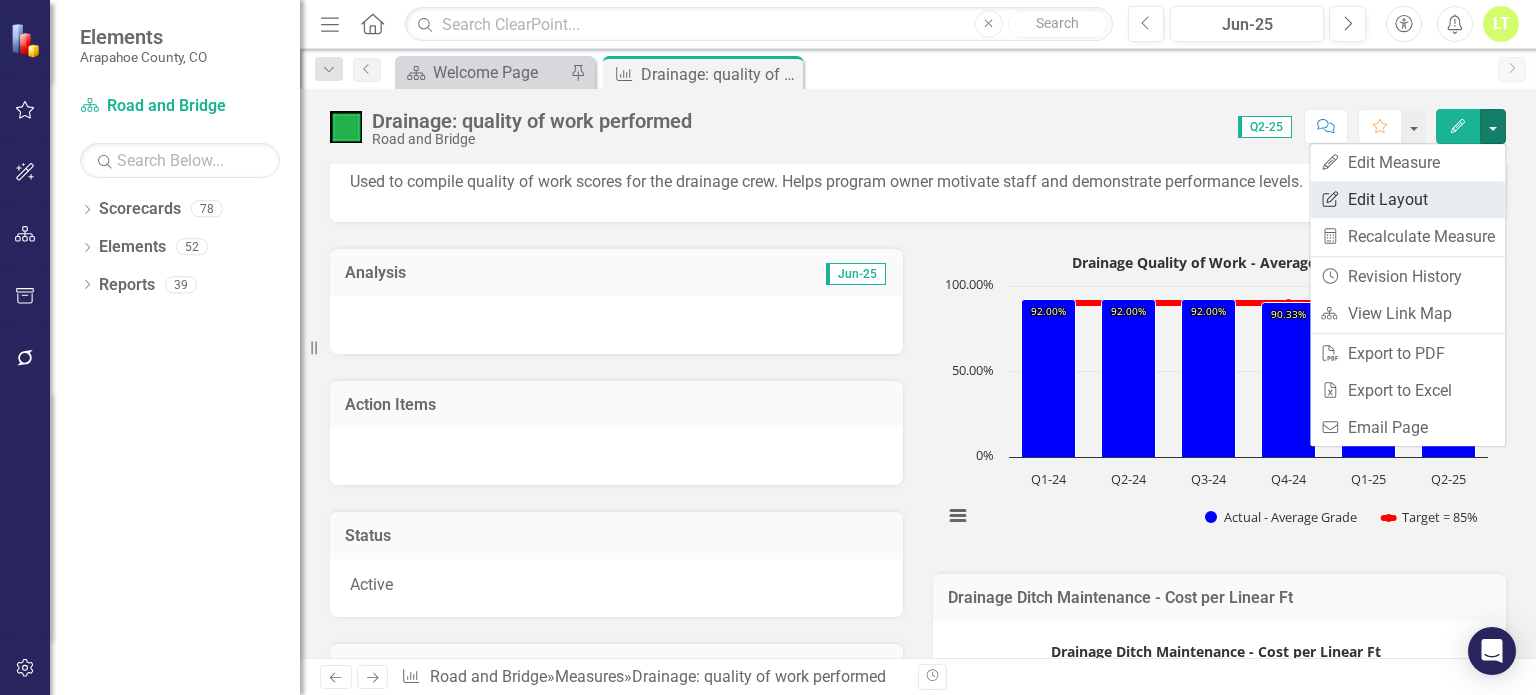 click on "Edit Report Edit Layout" at bounding box center [1407, 199] 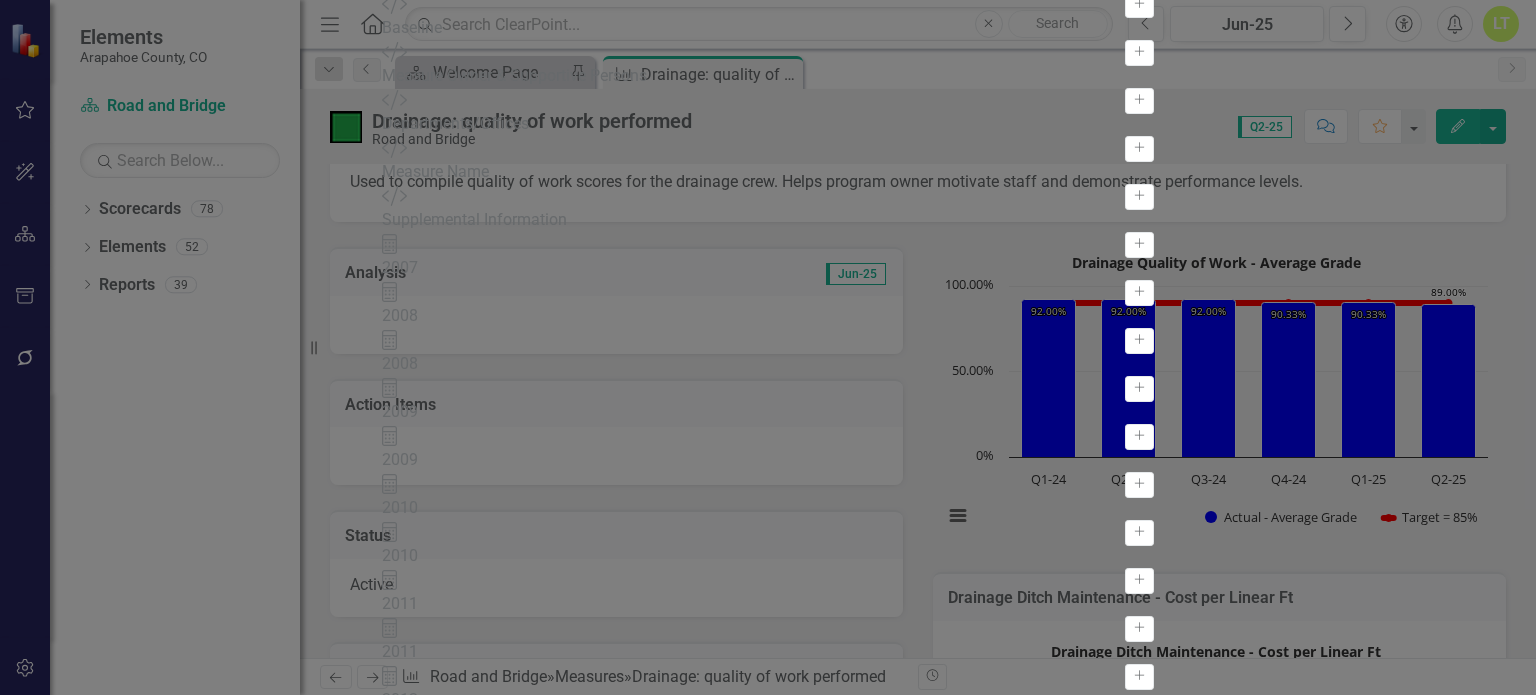 click on "View All Fields" at bounding box center (445, -1464) 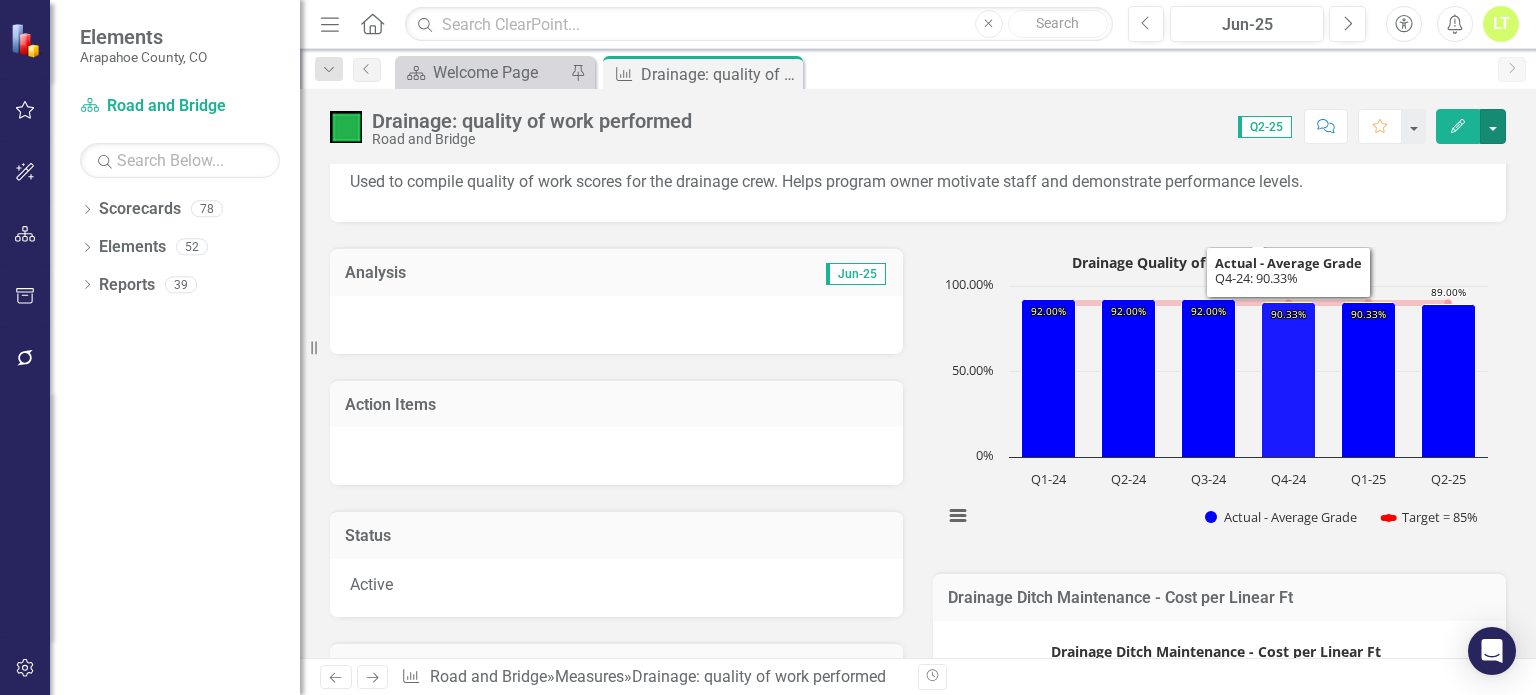click 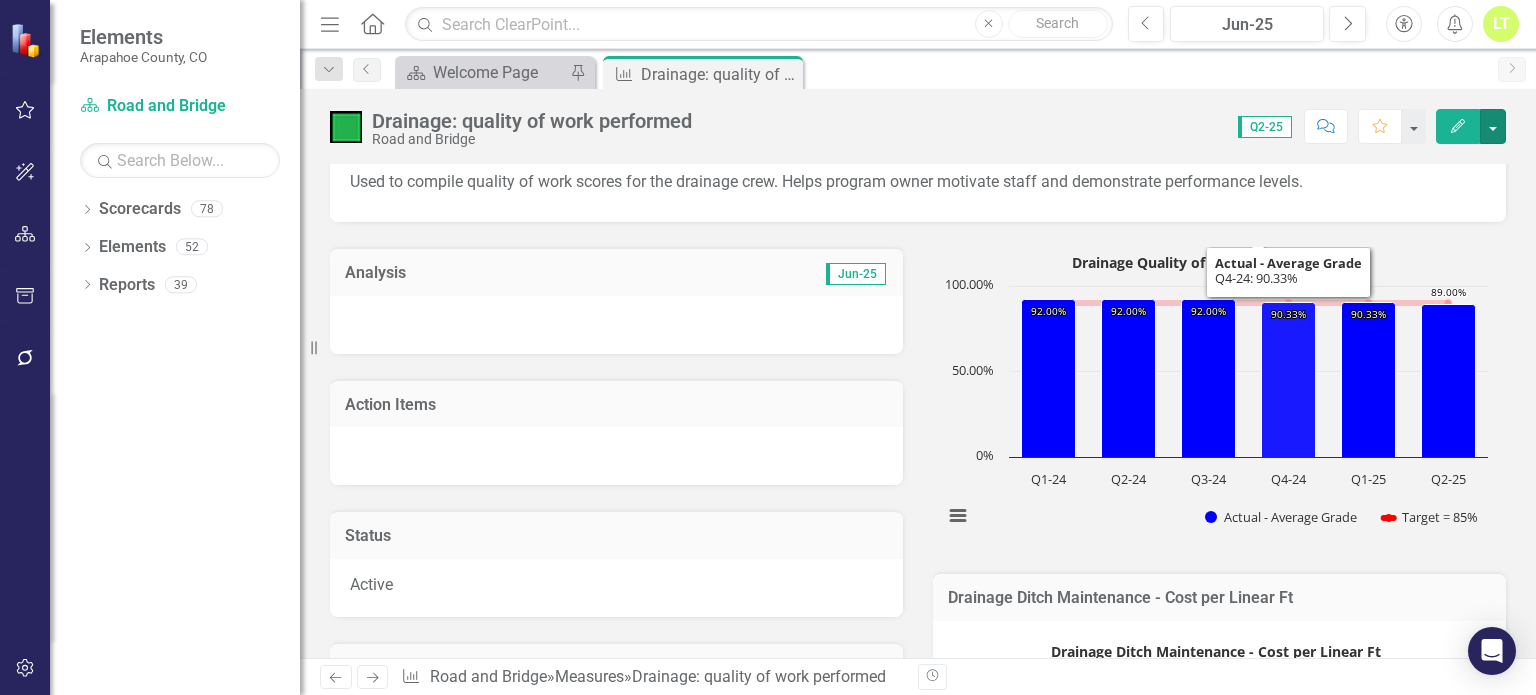 click 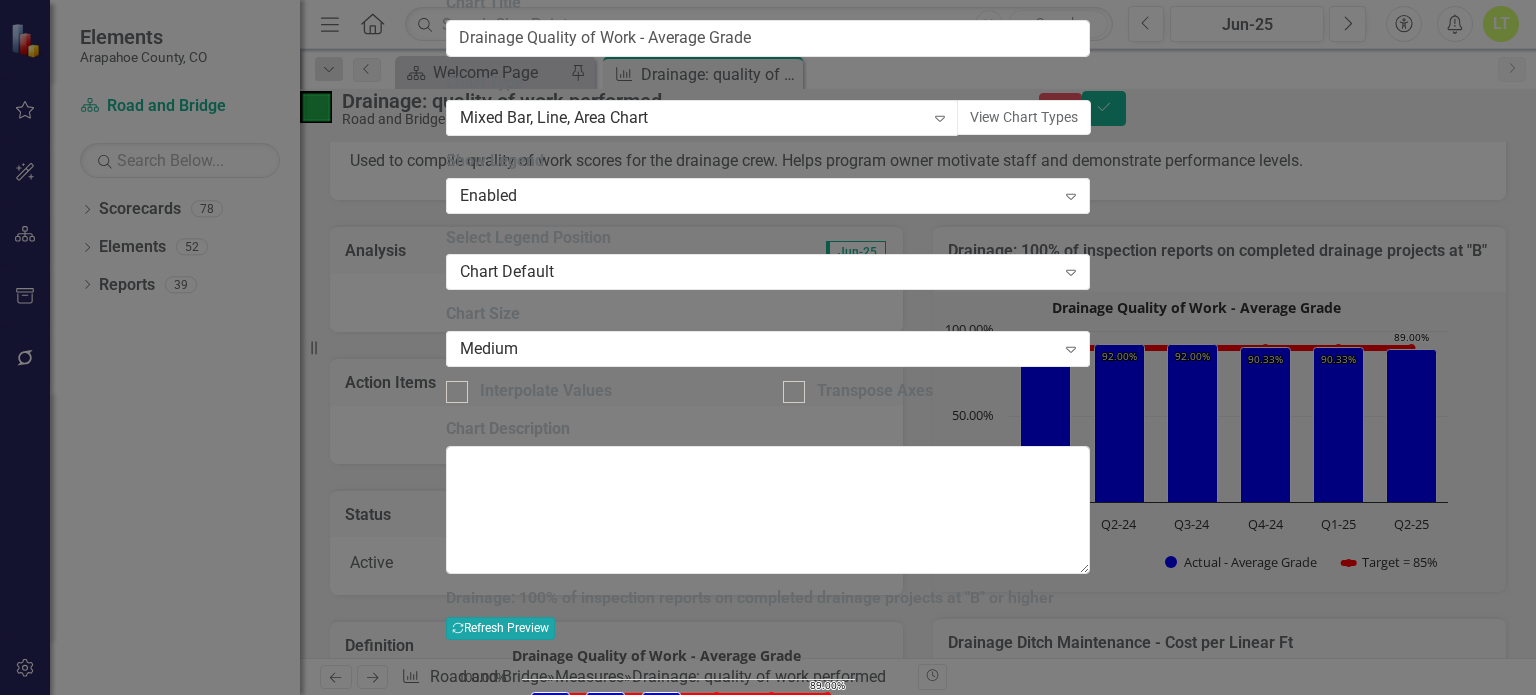 click on "Recalculate Refresh Preview" at bounding box center (500, 628) 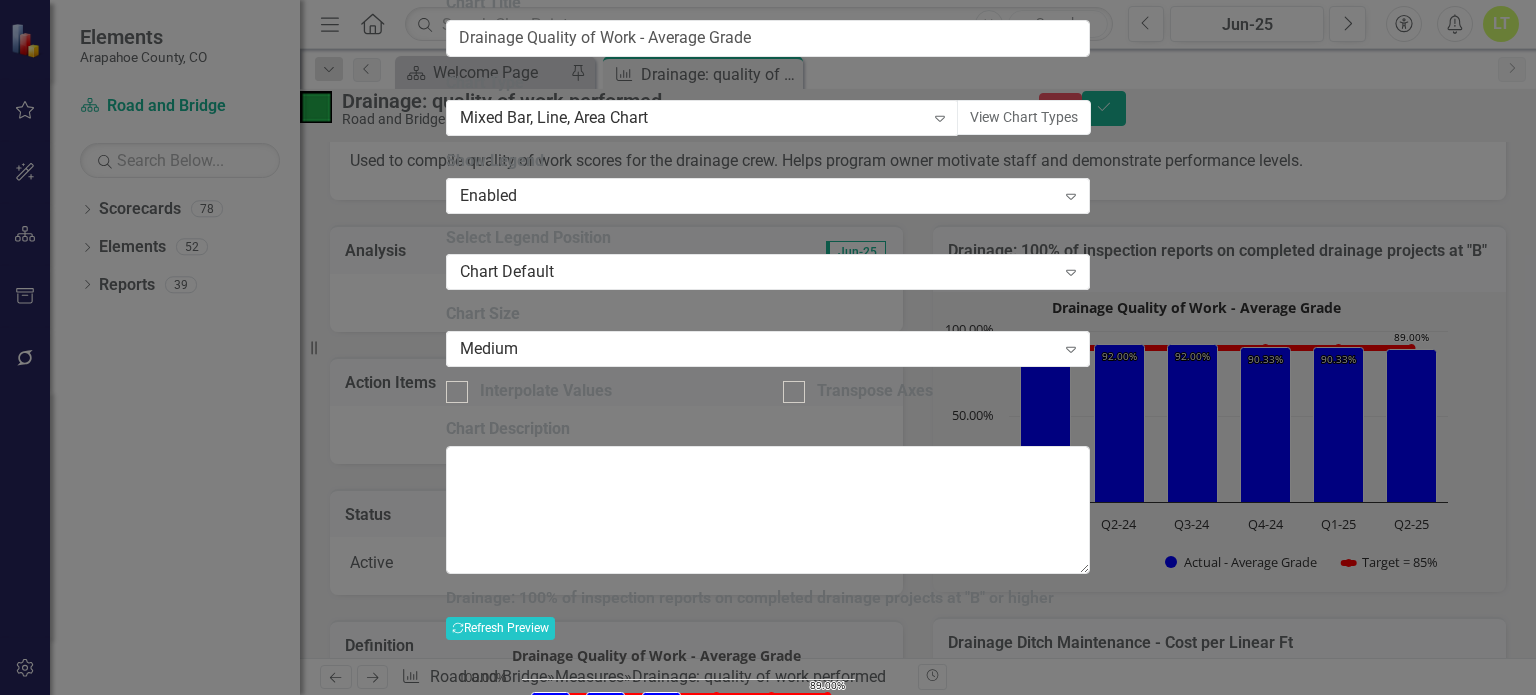 scroll, scrollTop: 148, scrollLeft: 0, axis: vertical 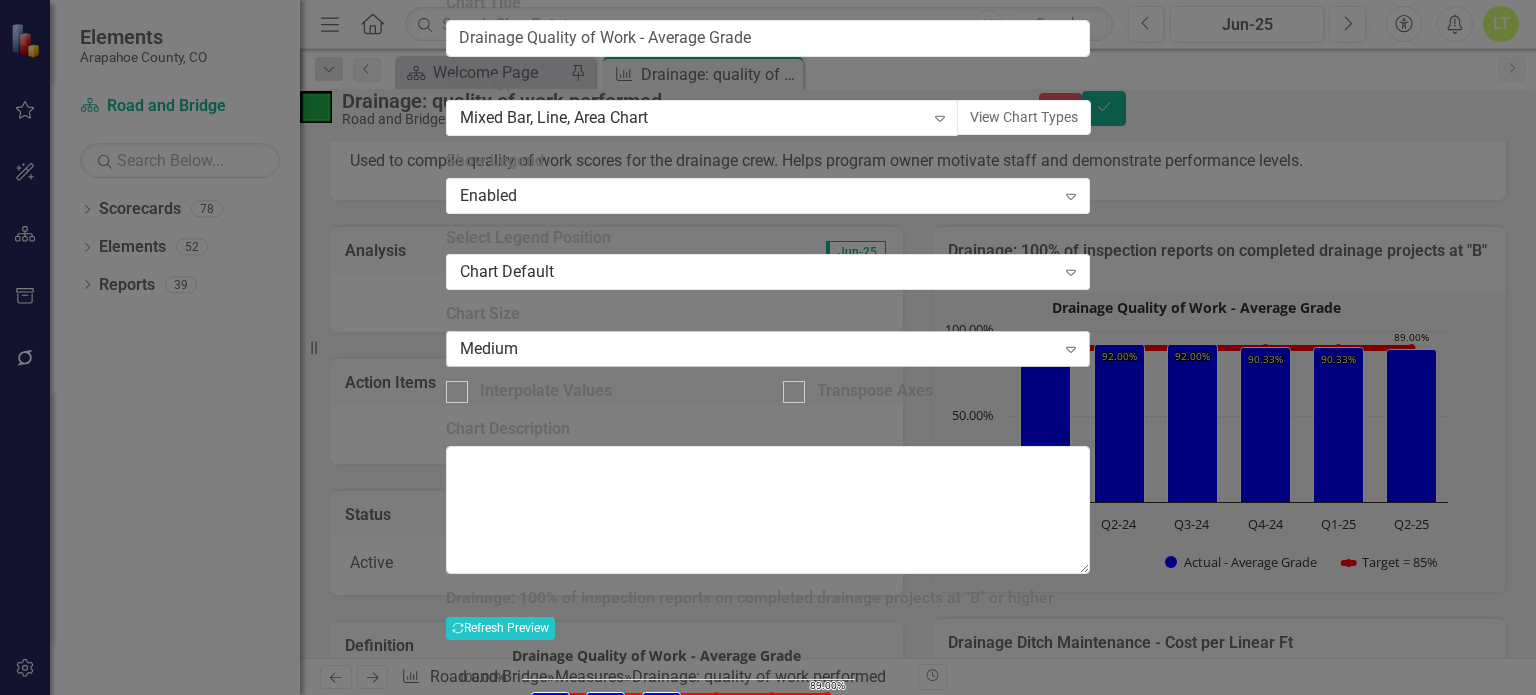 click on "Medium" at bounding box center (757, 349) 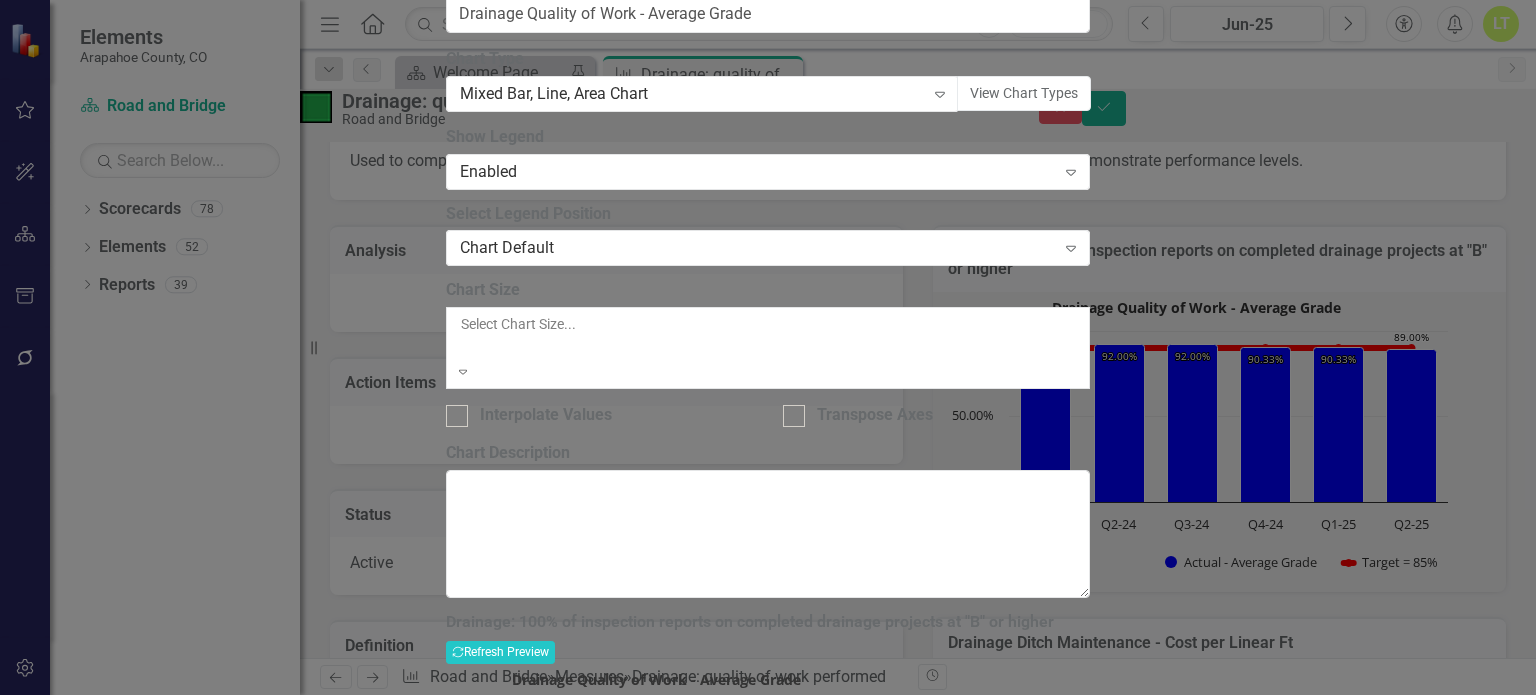 click on "Small" at bounding box center [768, 706] 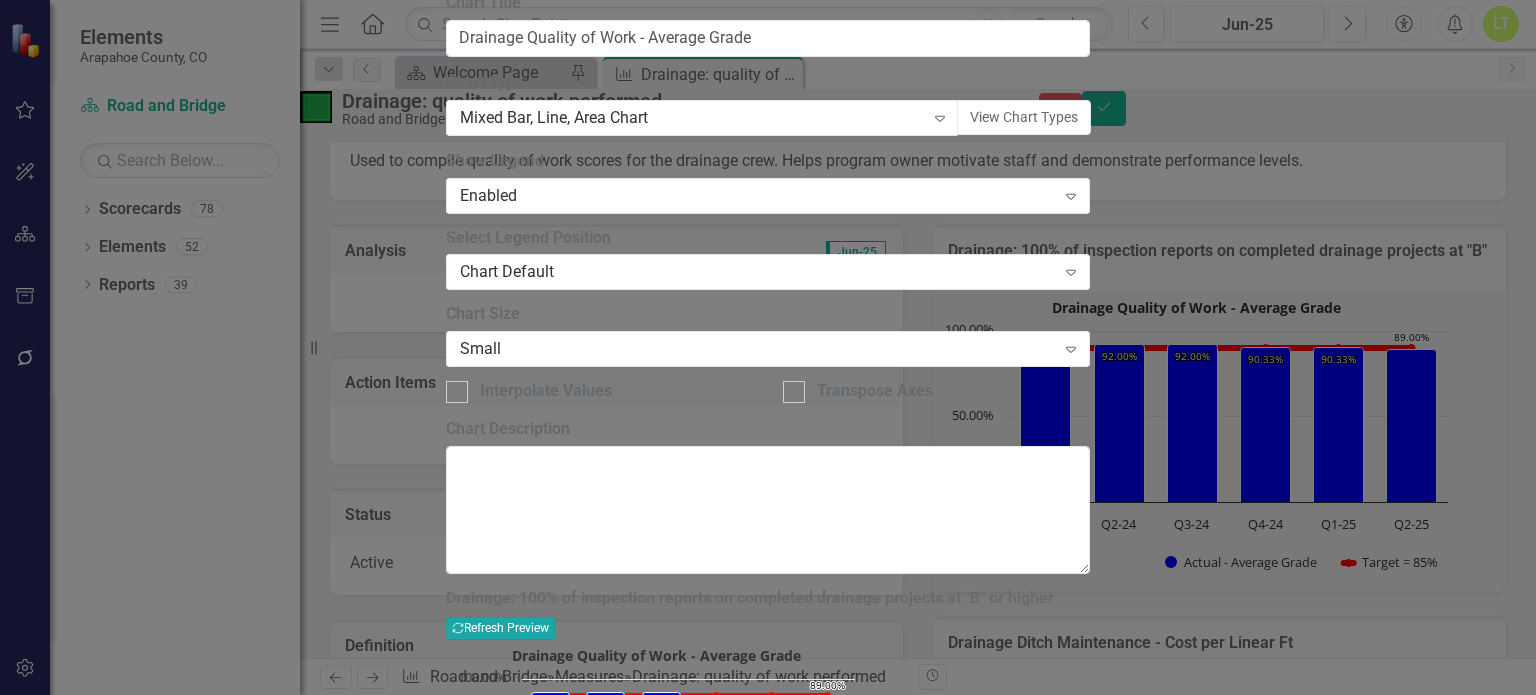 click on "Recalculate Refresh Preview" at bounding box center (500, 628) 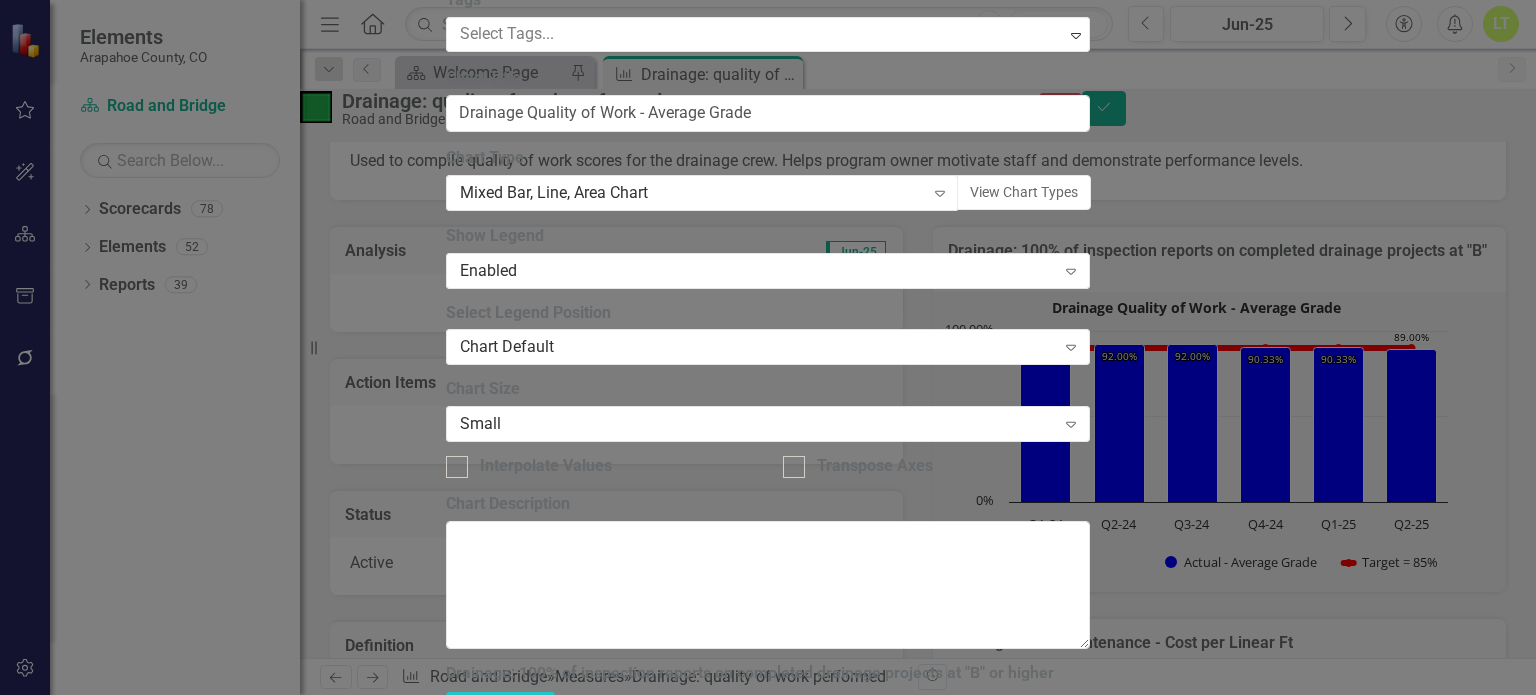 click on "From this page, you can define the name, type, and size of the chart. You can also add a legend and a chart description (alternative text that describes the chart).   Learn more in the ClearPoint Support Center. Close Help Chart Name Drainage: 100% of inspection reports on completed drainage projects at "B" or higher Tags Select Tags... Expand Chart Title Drainage Quality of Work - Average Grade Chart Type Mixed Bar, Line, Area Chart Expand View Chart Types ClearPoint Can Do More! How ClearPoint Can Help Close Professional  and  Enterprise  plans have access to advanced charting, which allows you to create custom JSON charts, add plot bands, add regression lines, or plot values from previous periods.  Please contact   support@example.com   for more information or to upgrade your account View Plans Learn More Show Legend Enabled Expand Select Legend Position Chart Default Expand Chart Size Small Expand Interpolate Values Transpose Axes Chart Description" at bounding box center [768, 280] 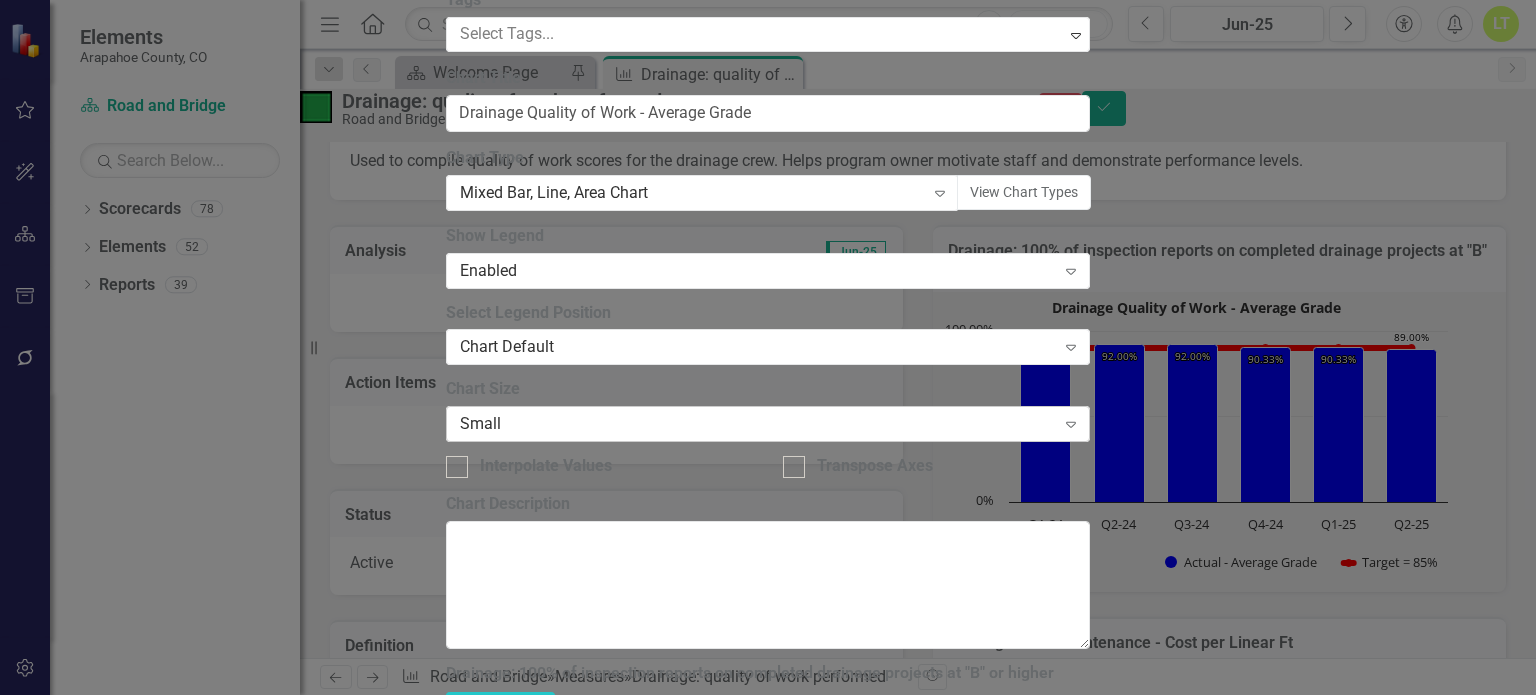 click on "Small" at bounding box center [757, 424] 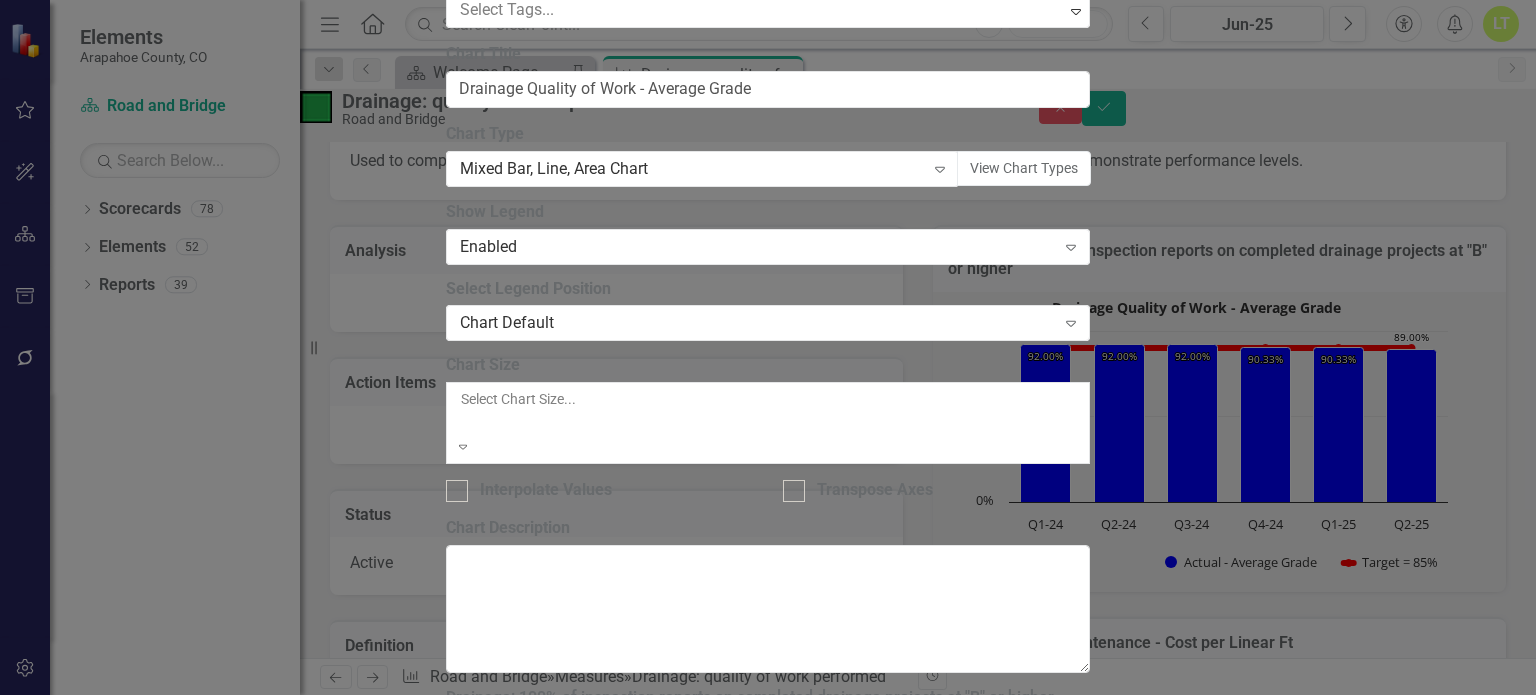 click on "Medium" at bounding box center [768, 729] 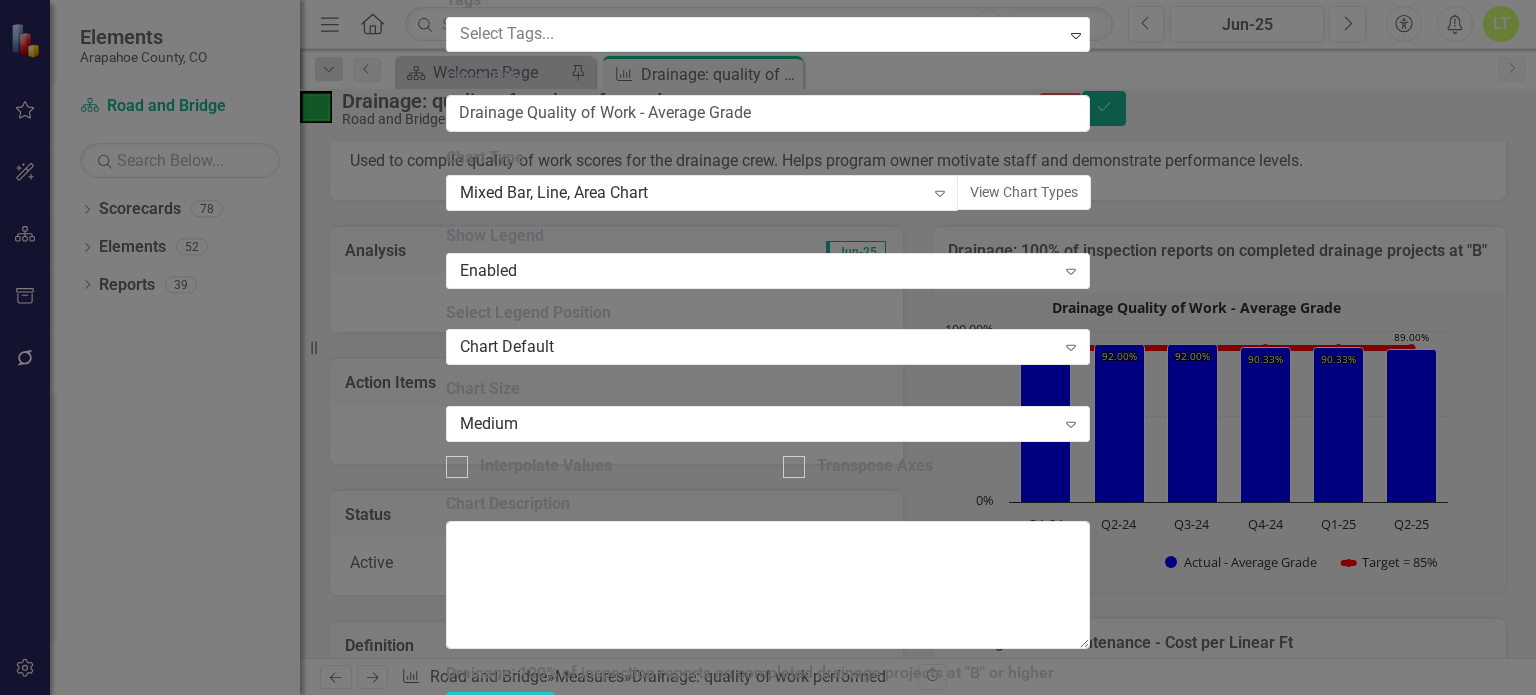 click on "Drainage: 100% of inspection reports on completed drainage projects at "B" or higher Recalculate Refresh Preview" at bounding box center (768, 689) 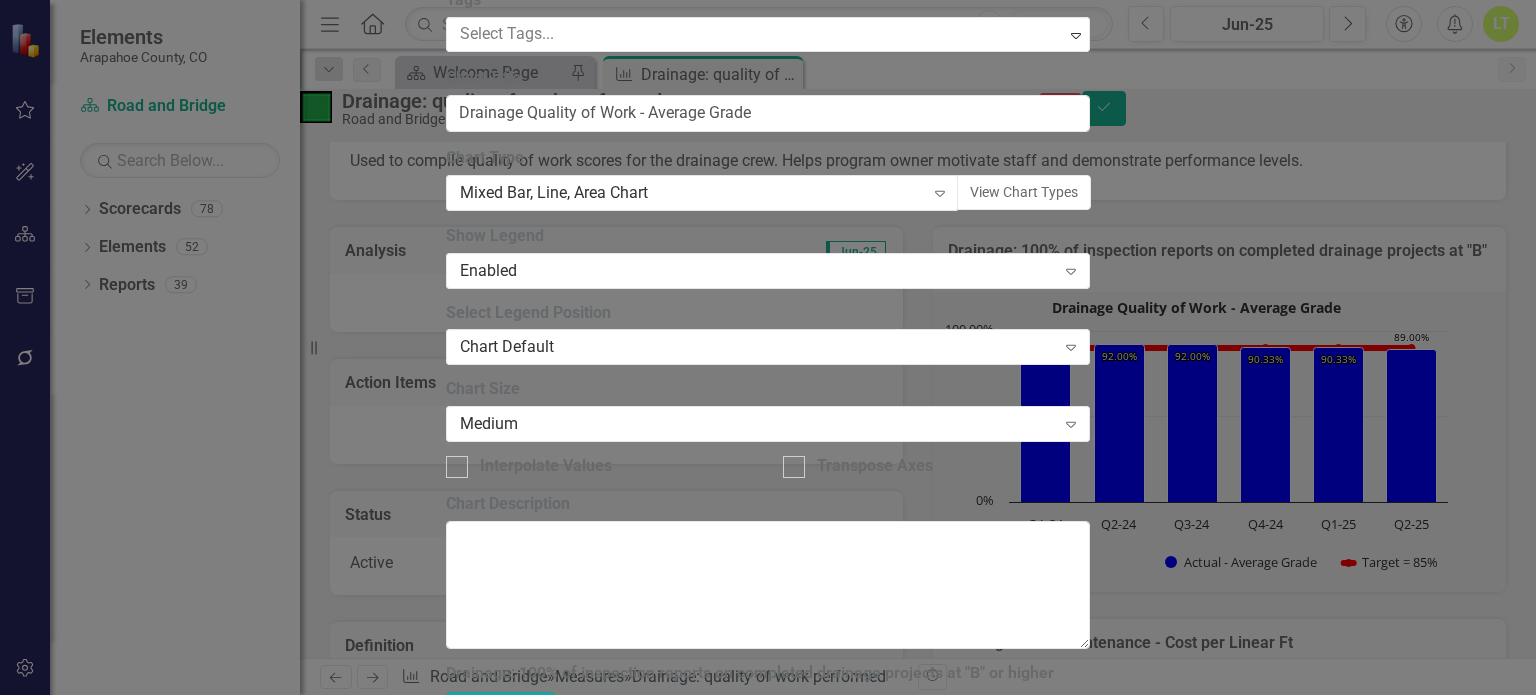 click on "Recalculate" 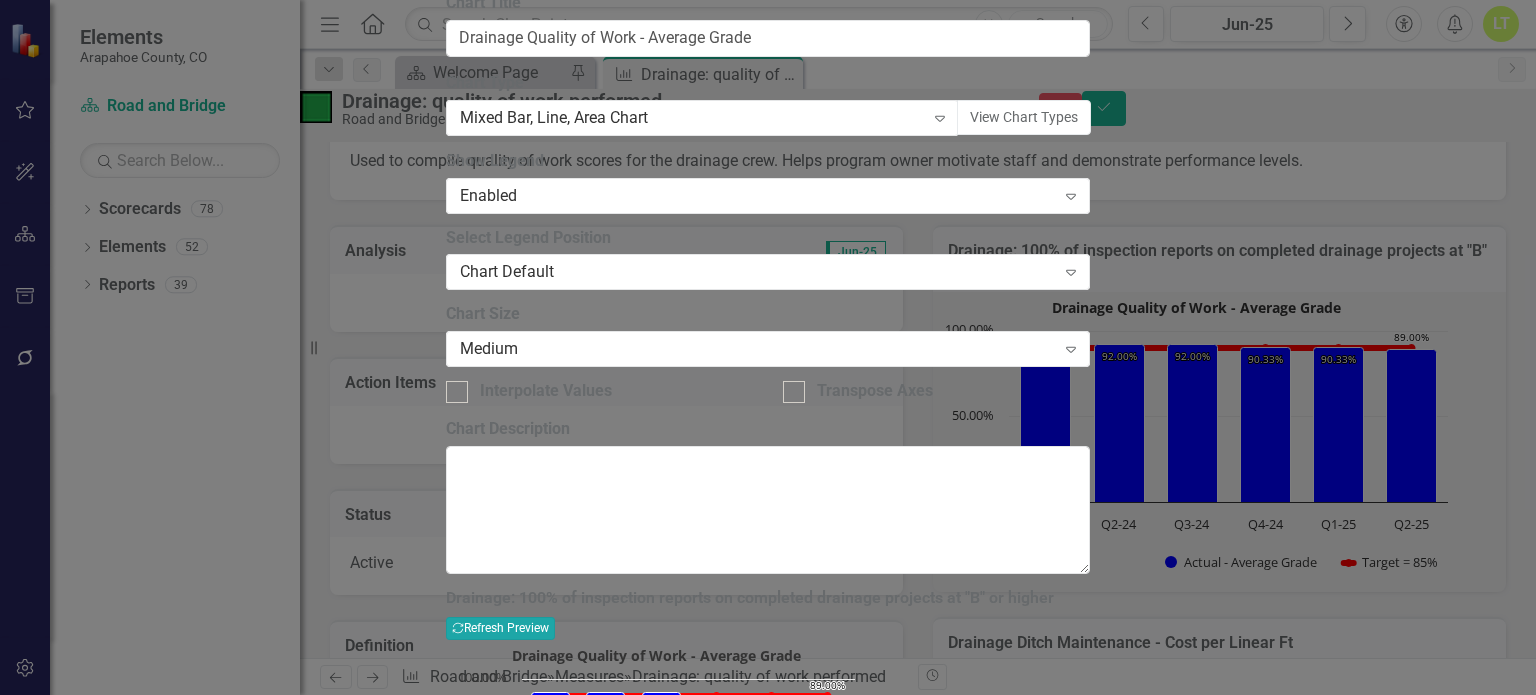 click on "Chart Axis Format" at bounding box center [737, -178] 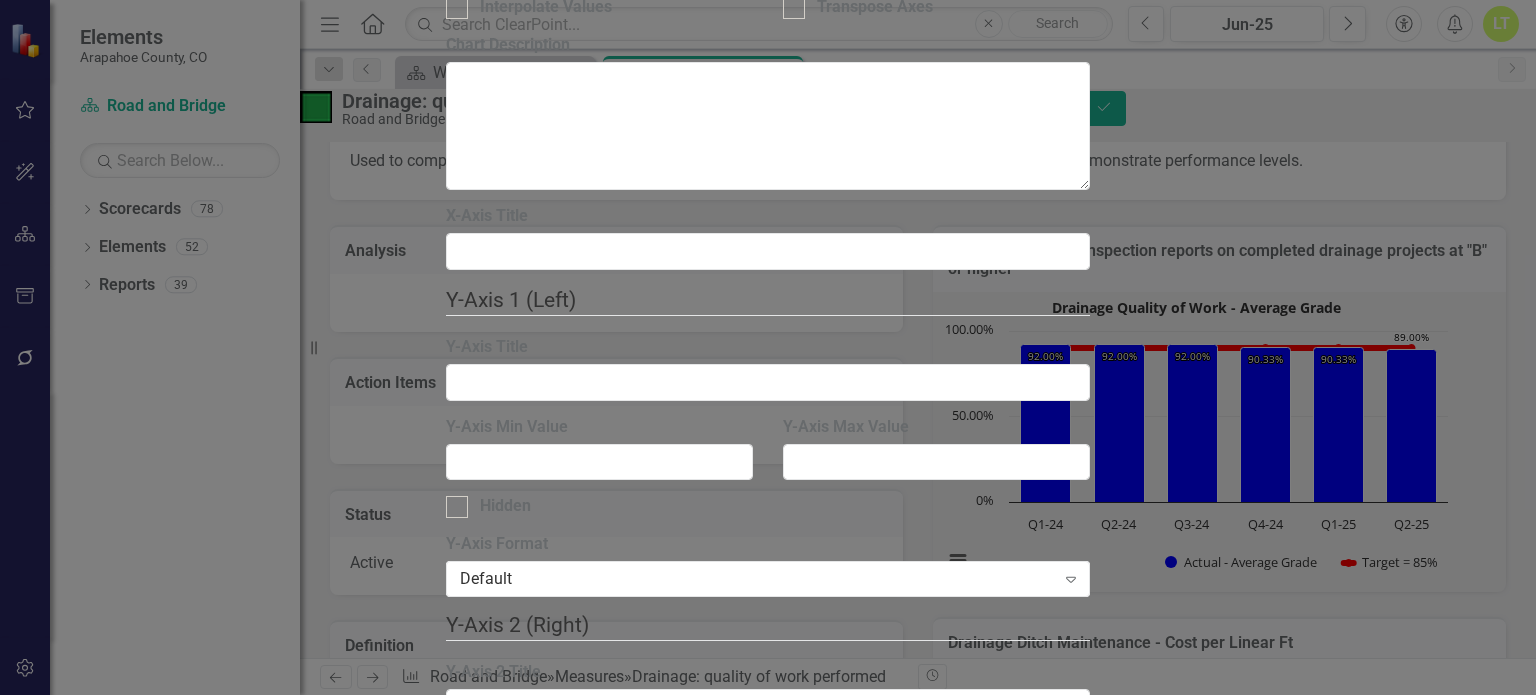 scroll, scrollTop: 98, scrollLeft: 0, axis: vertical 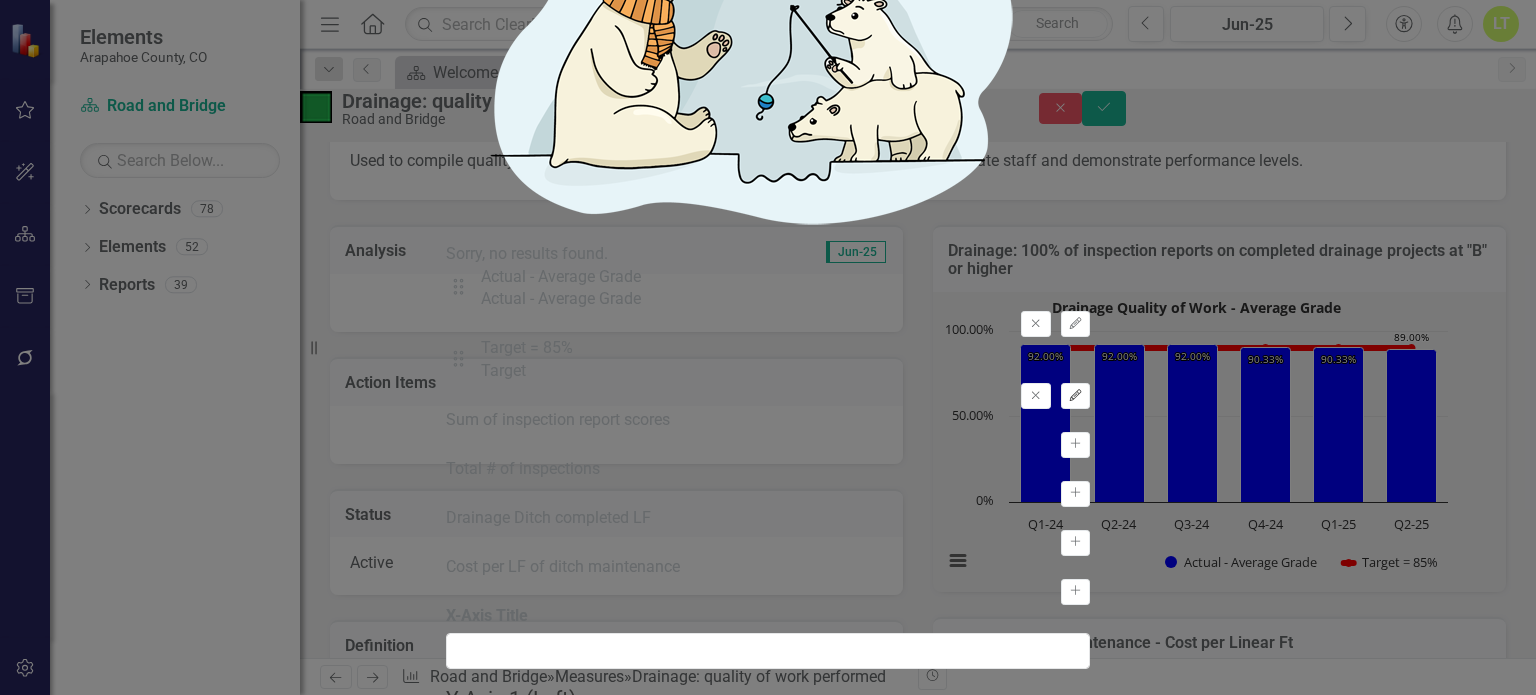 click on "Edit" at bounding box center [1075, 396] 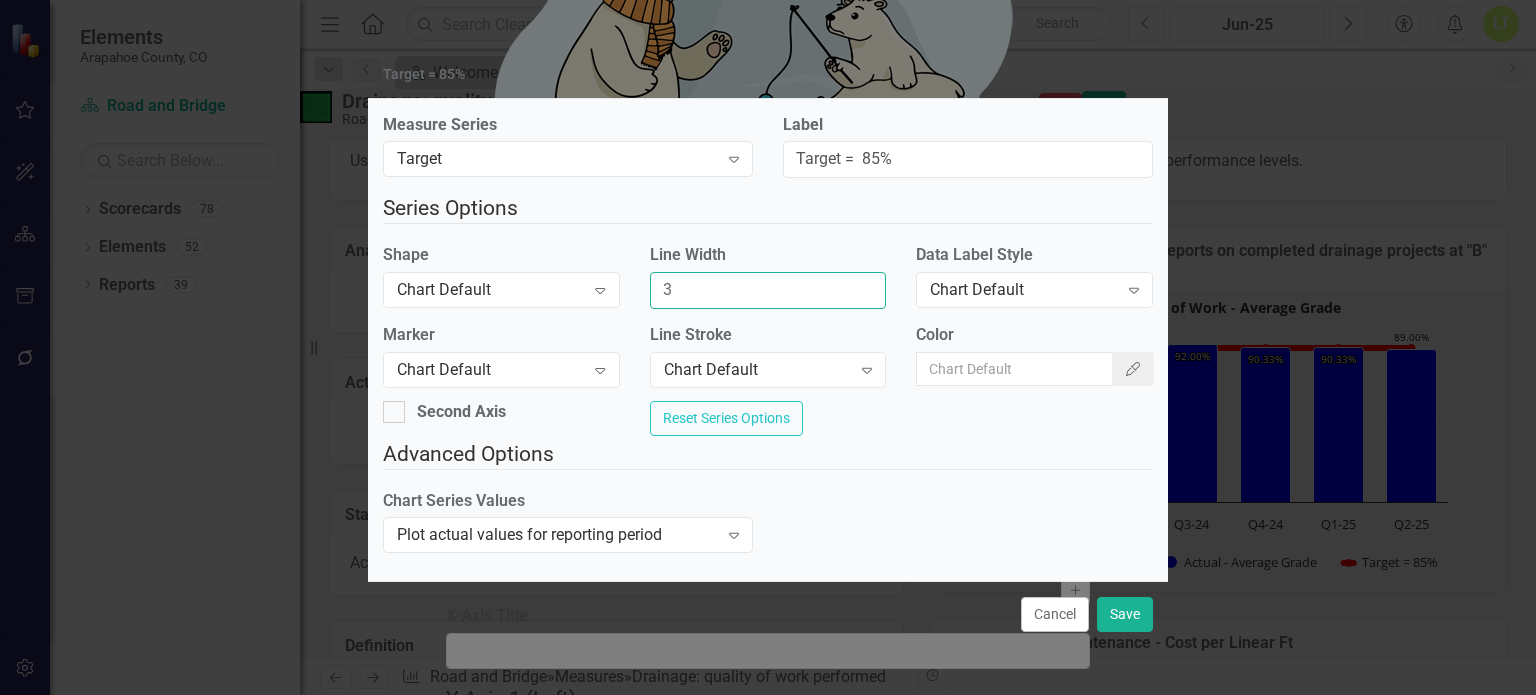 click on "3" at bounding box center [768, 290] 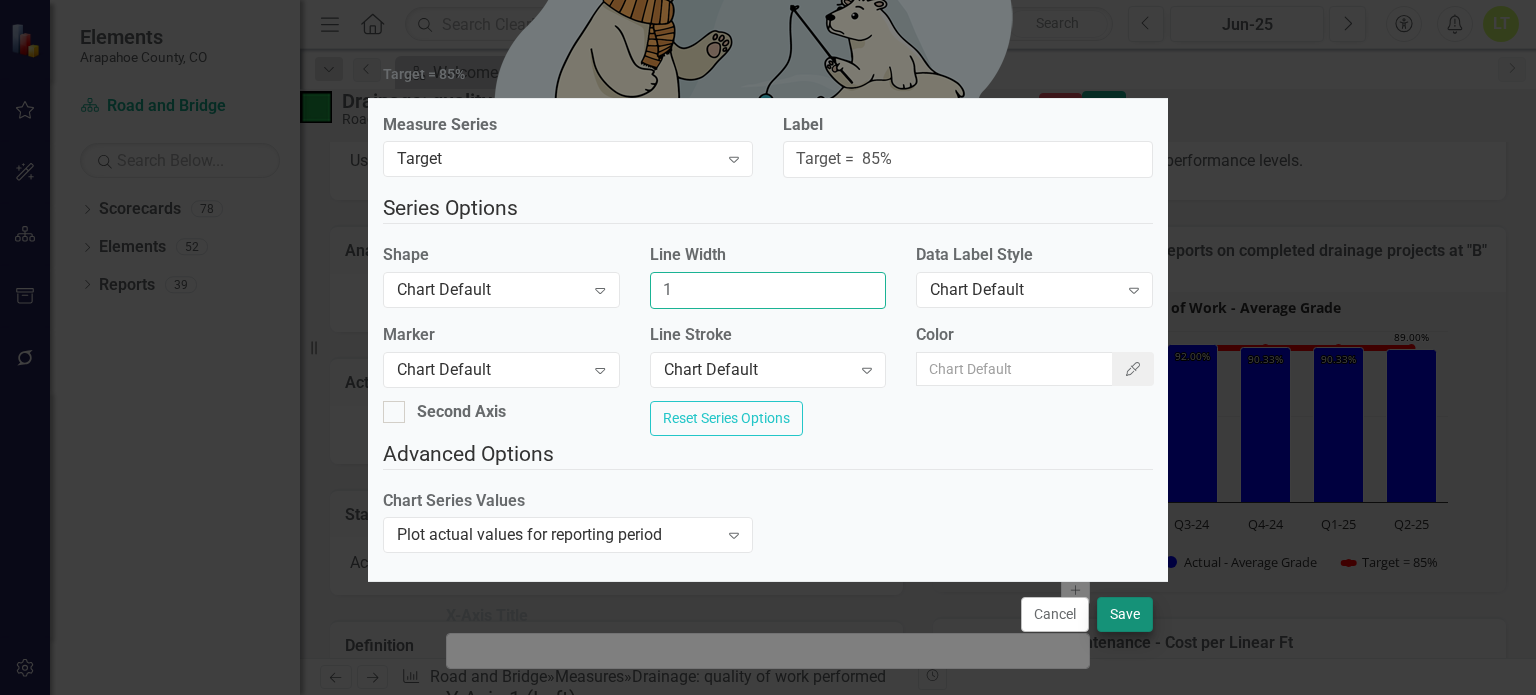 type on "1" 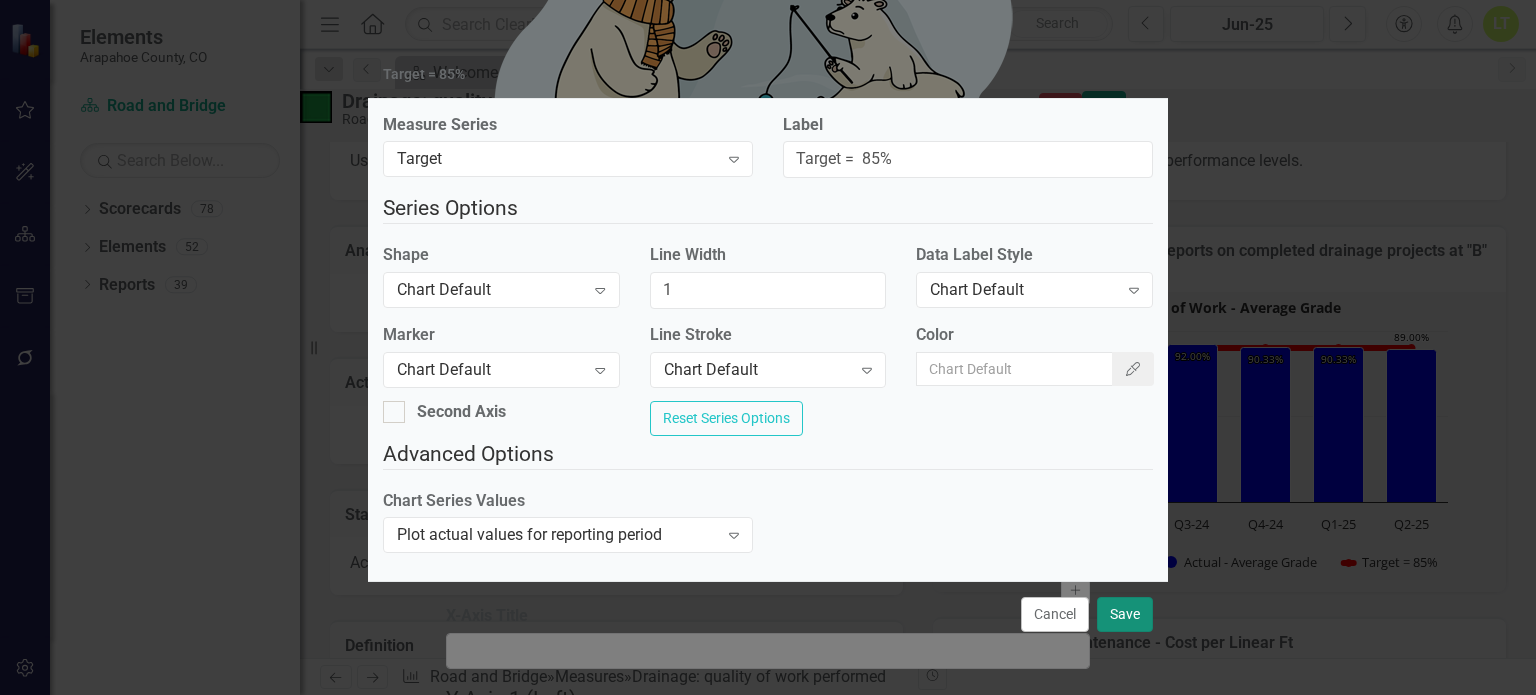 click on "Save" at bounding box center [1125, 614] 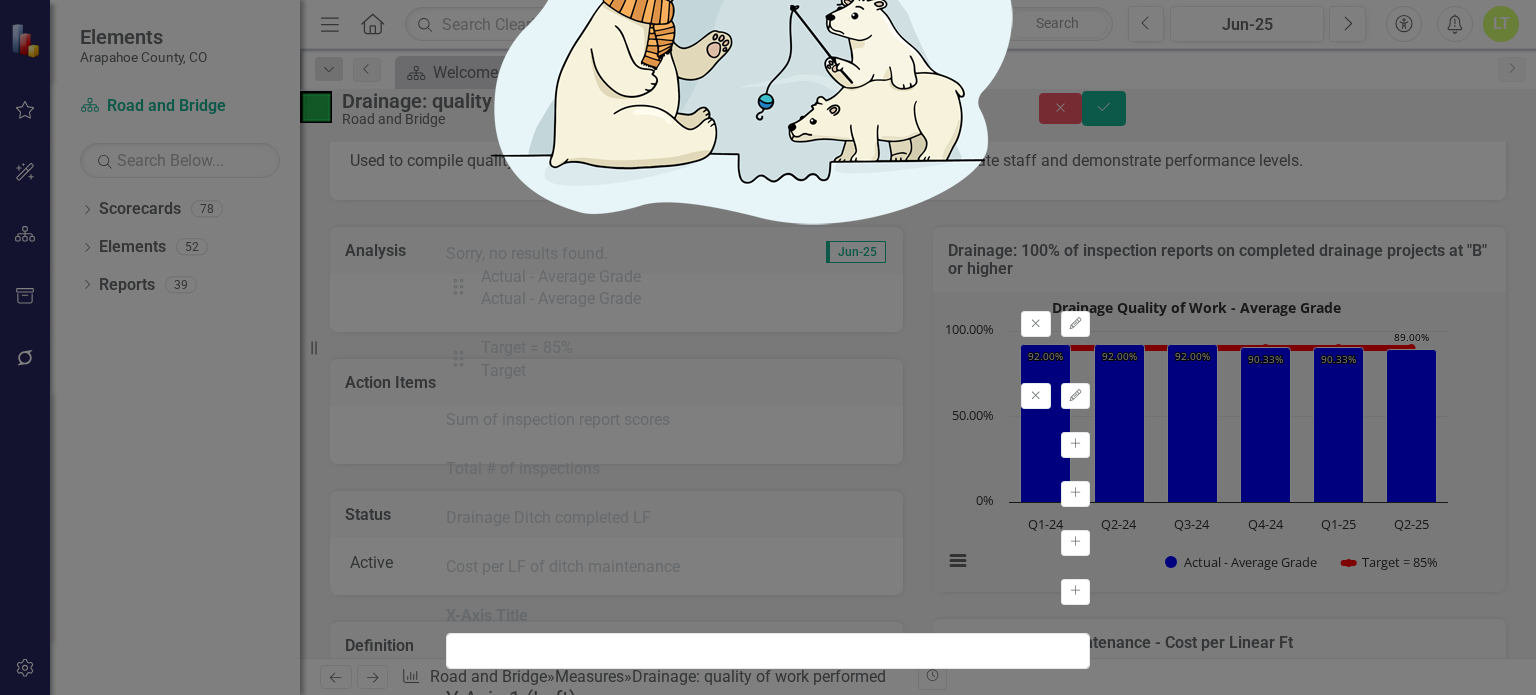 click on "Recalculate Refresh Preview" at bounding box center [768, 1411] 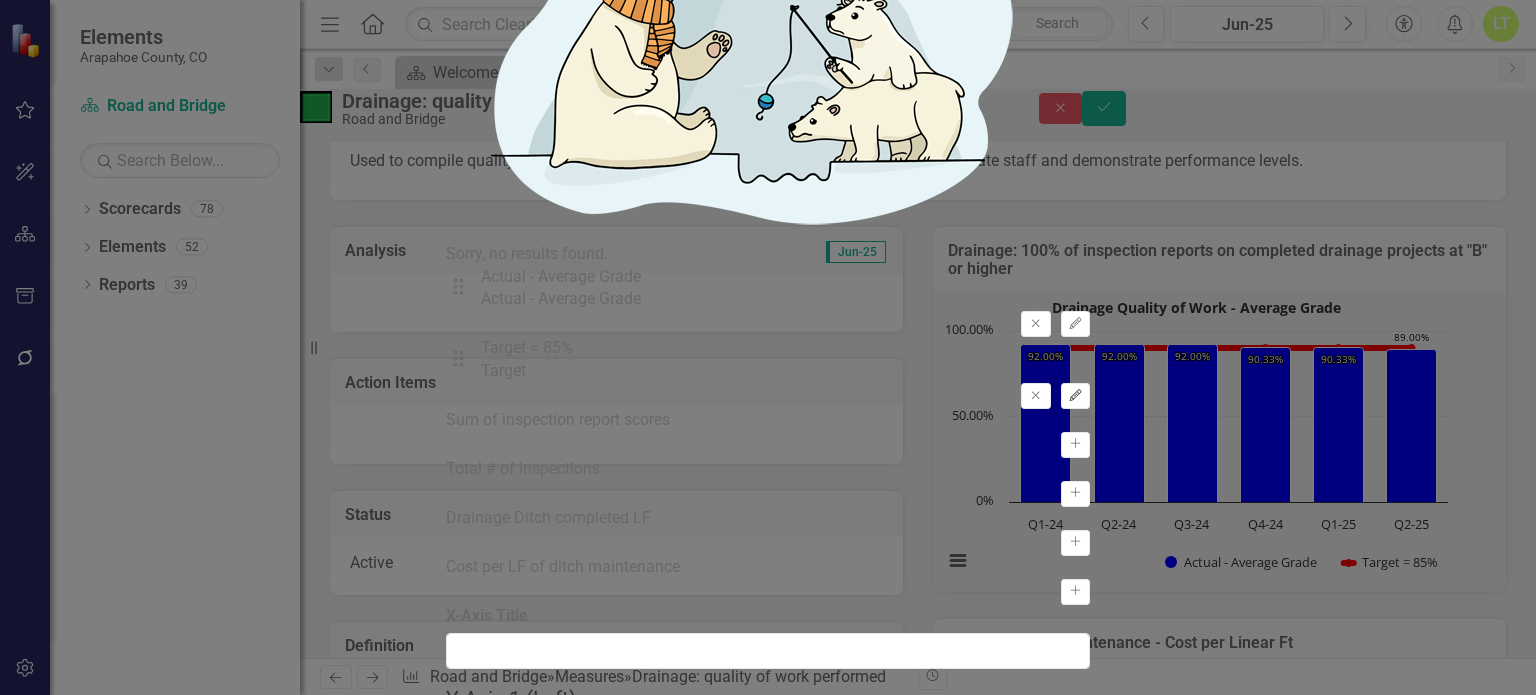 click on "Edit" at bounding box center (1075, 396) 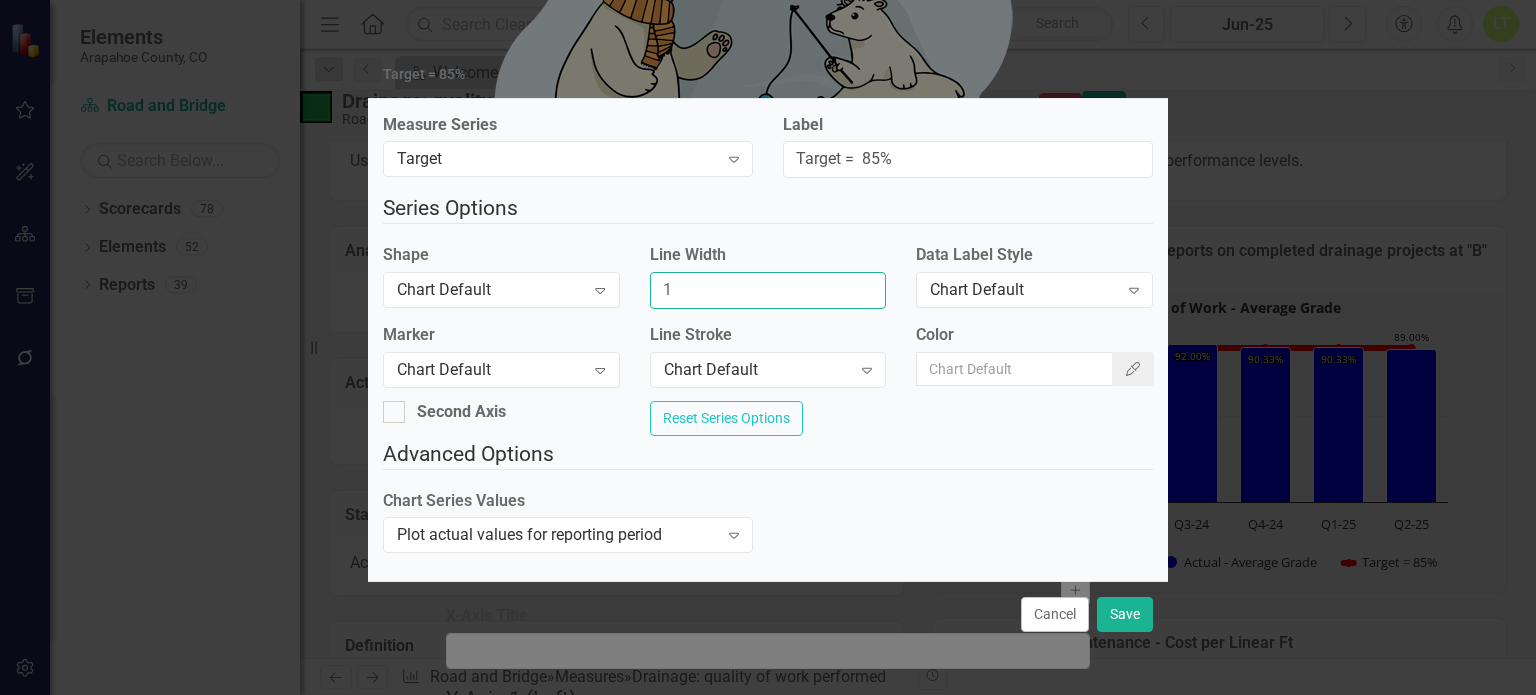 drag, startPoint x: 696, startPoint y: 289, endPoint x: 632, endPoint y: 285, distance: 64.12488 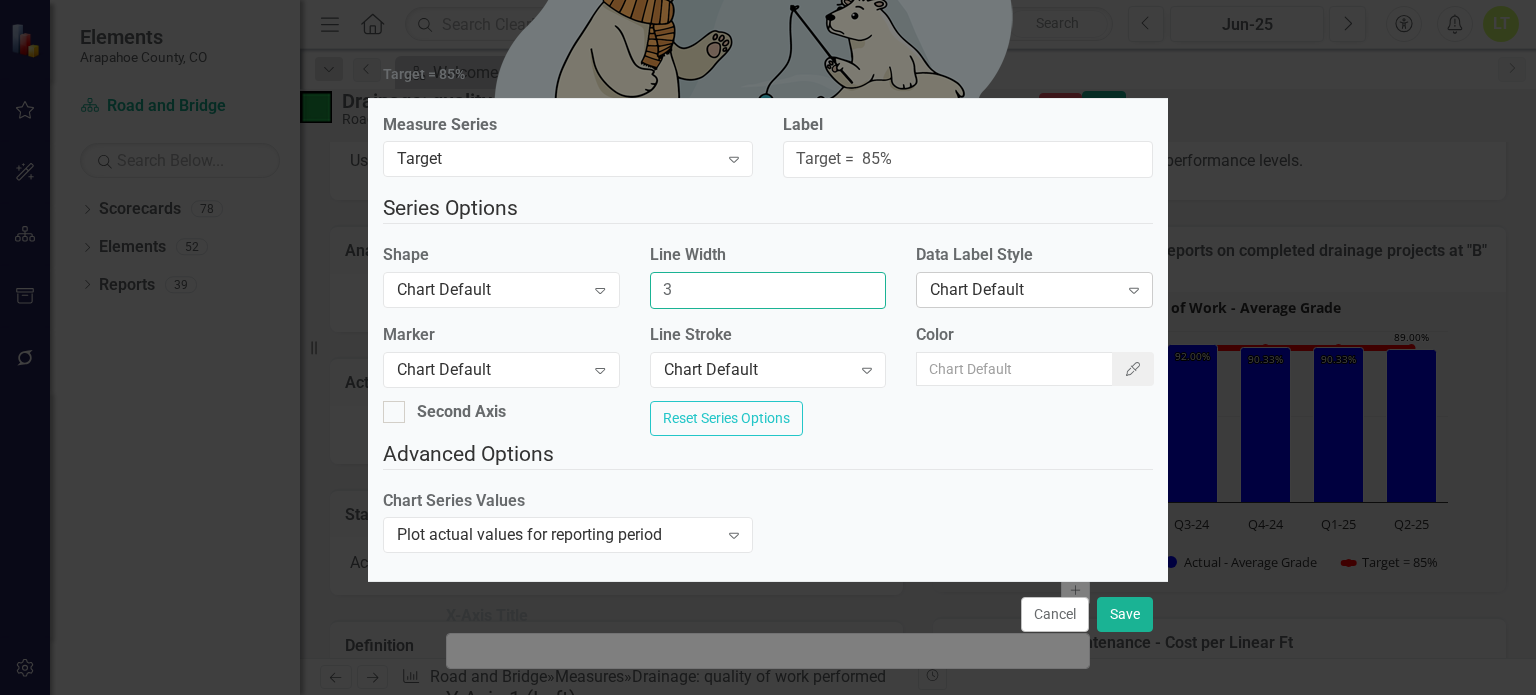 type on "3" 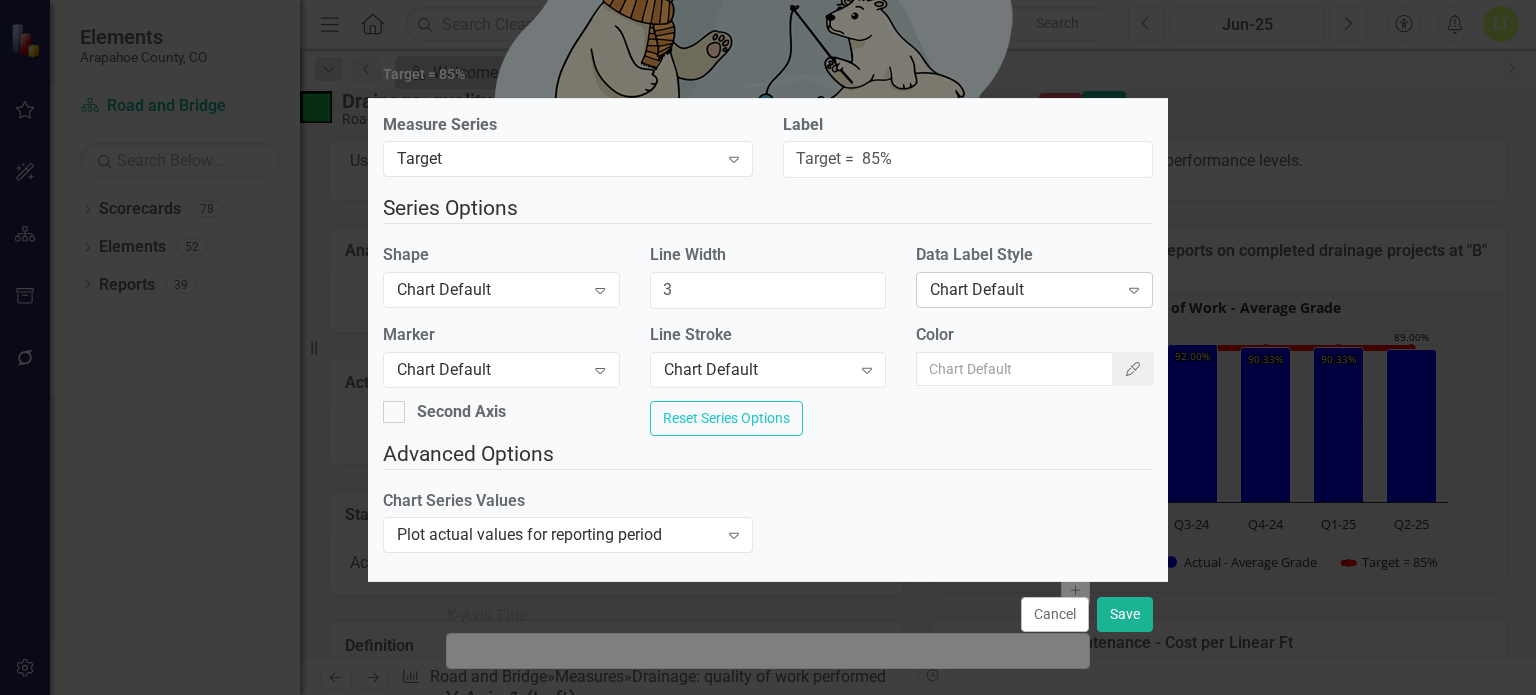 click on "Chart Default" at bounding box center [1023, 290] 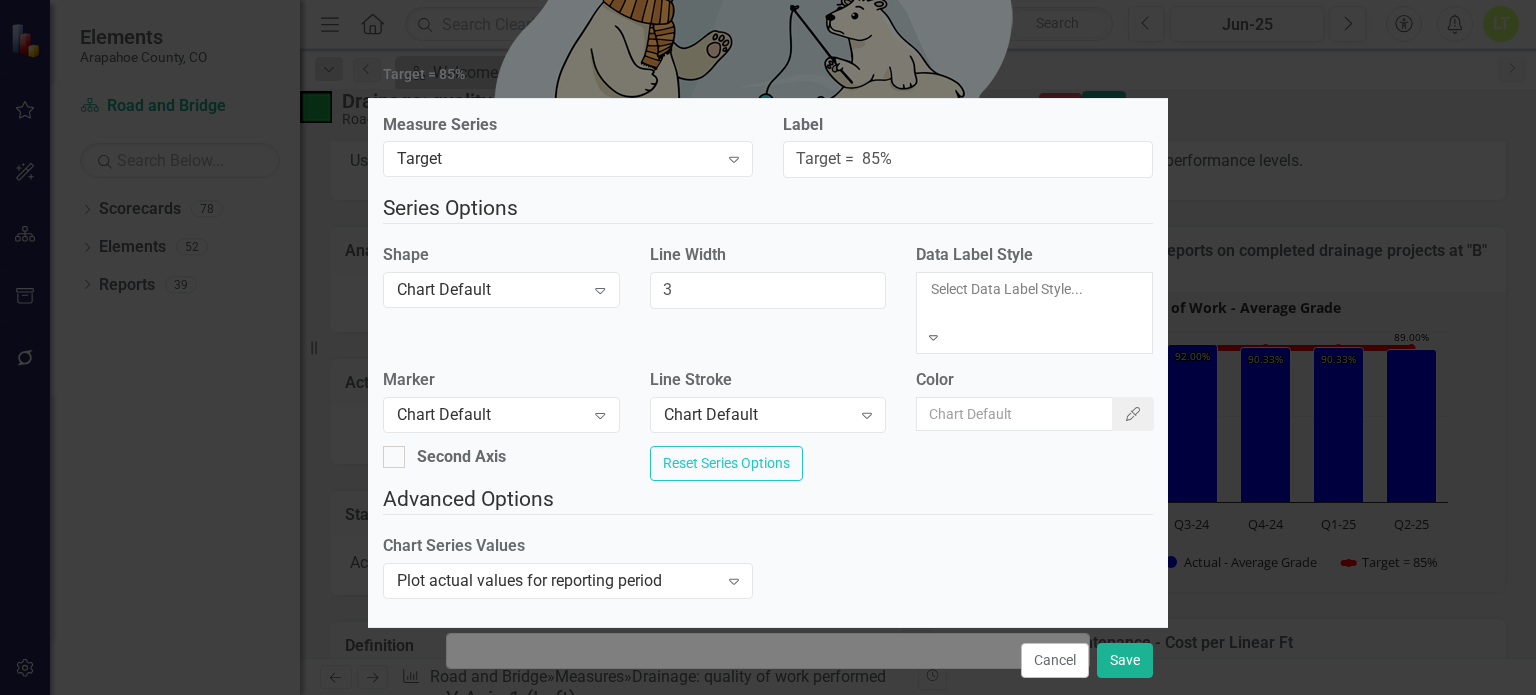 click on "Value" at bounding box center [768, 752] 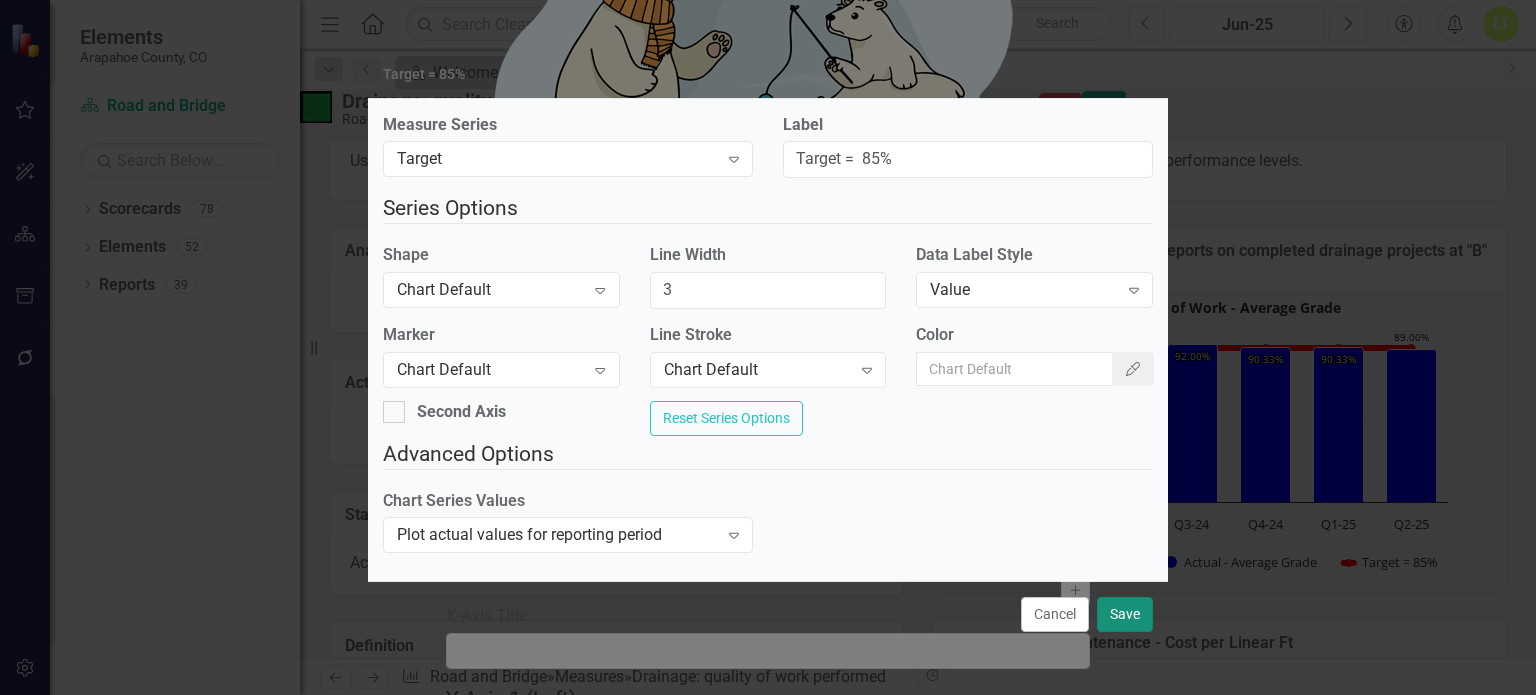 click on "Save" at bounding box center (1125, 614) 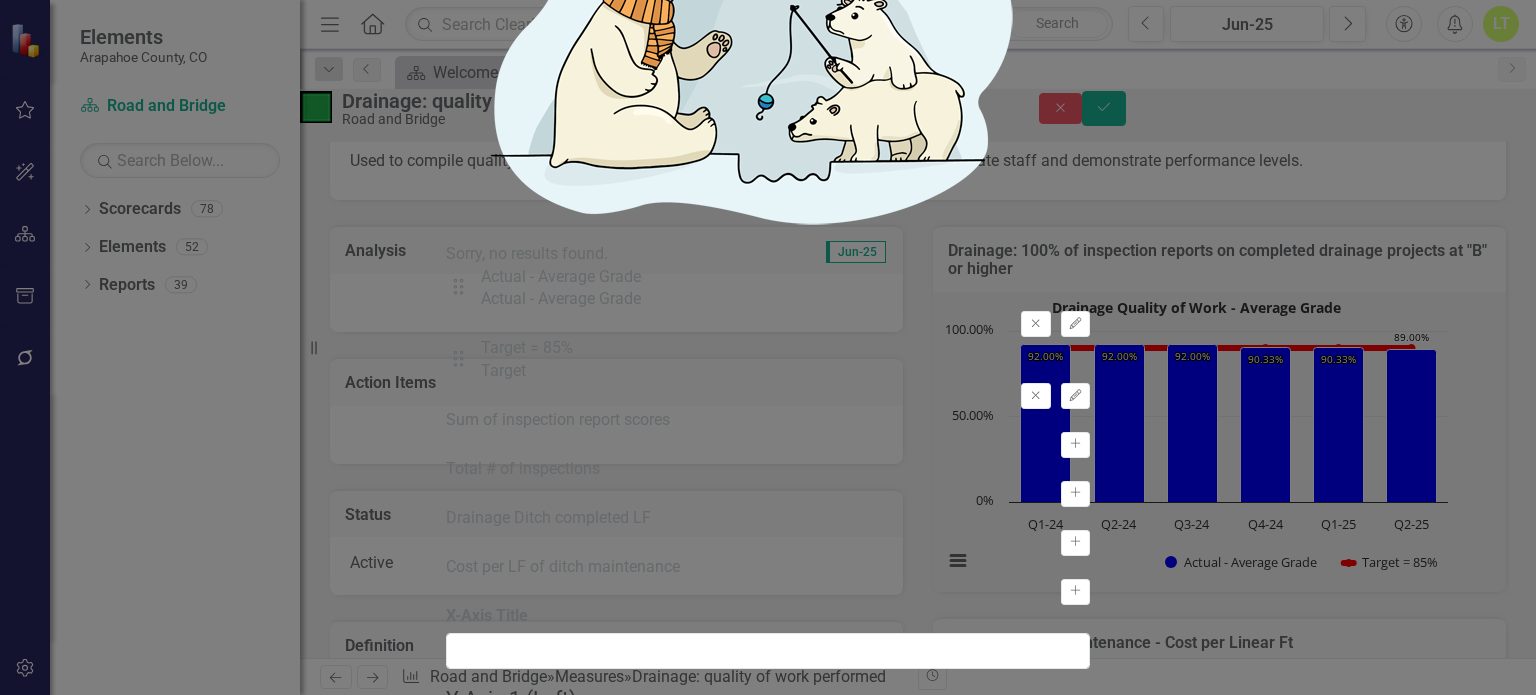 click on "Recalculate Refresh Preview" at bounding box center (500, 1412) 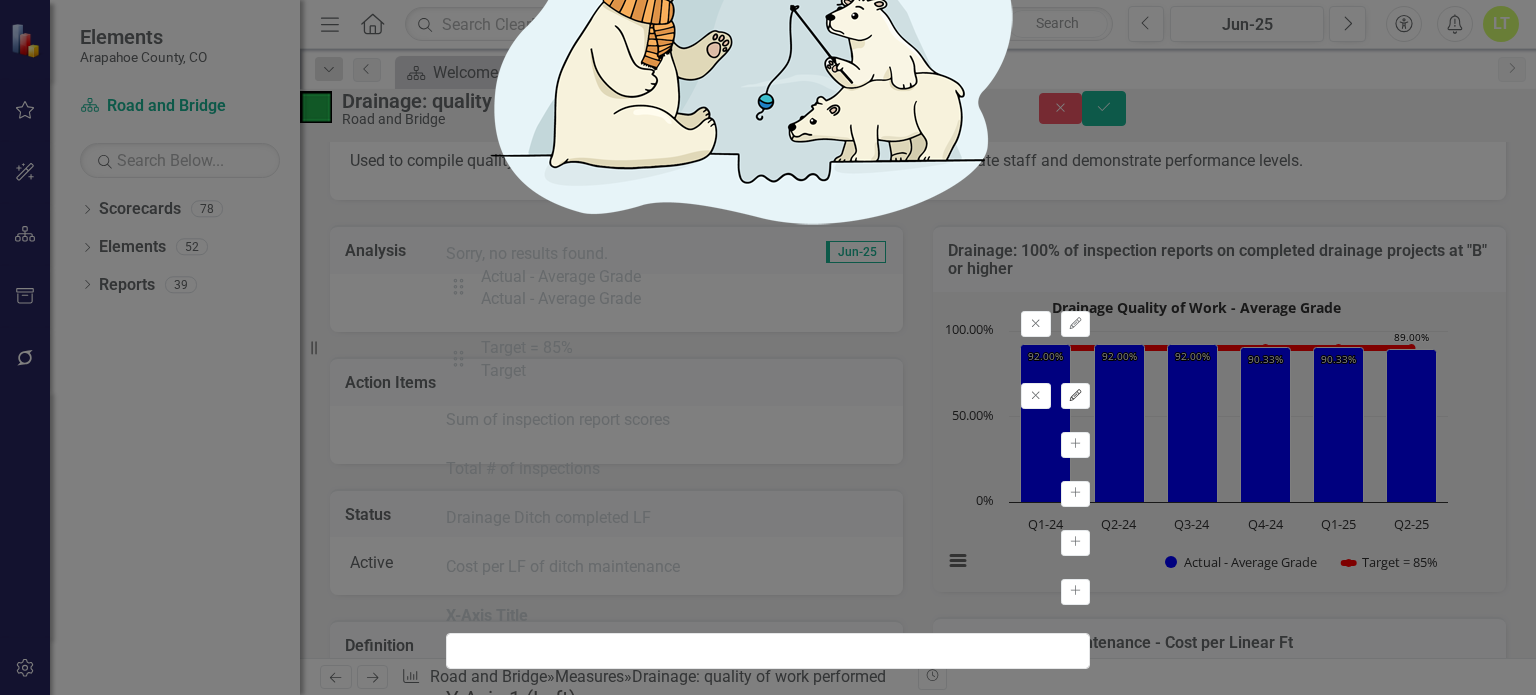 click on "Edit" 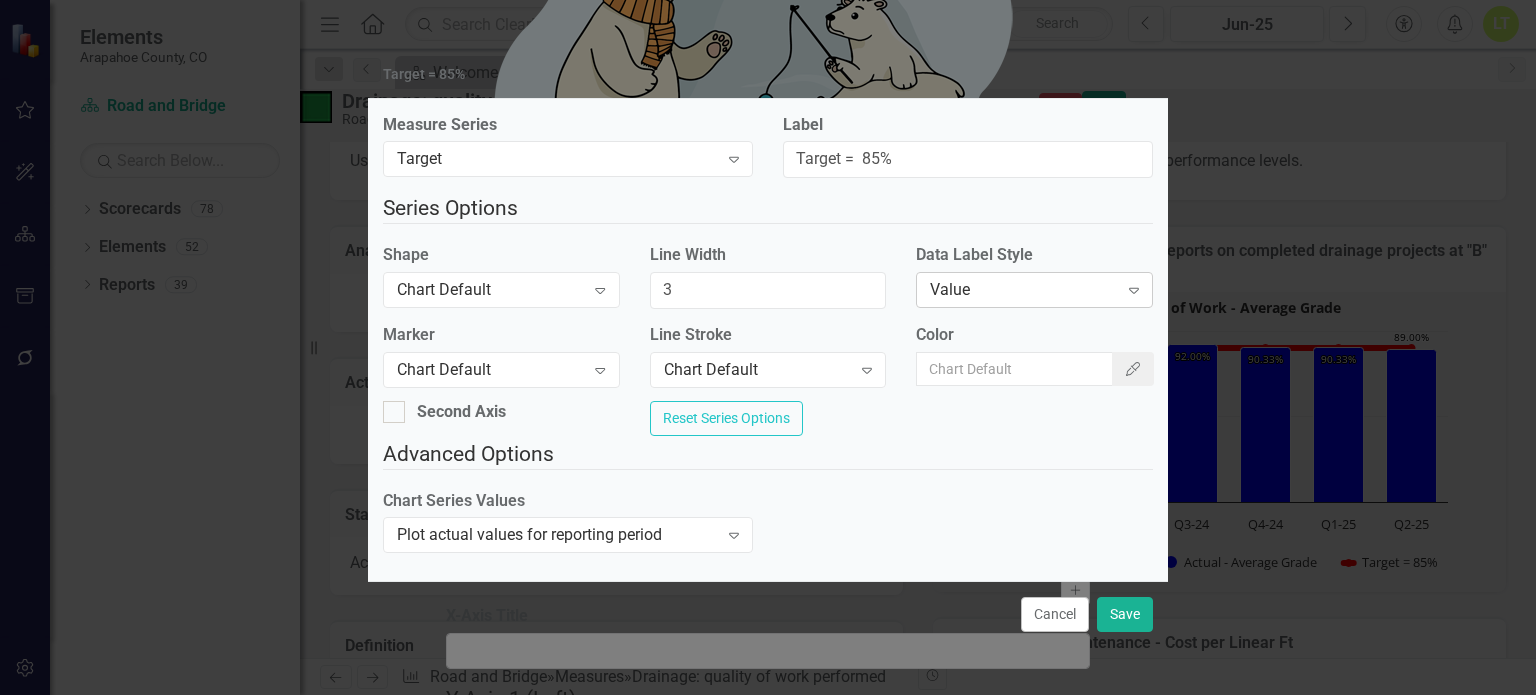 click on "Value" at bounding box center [1023, 290] 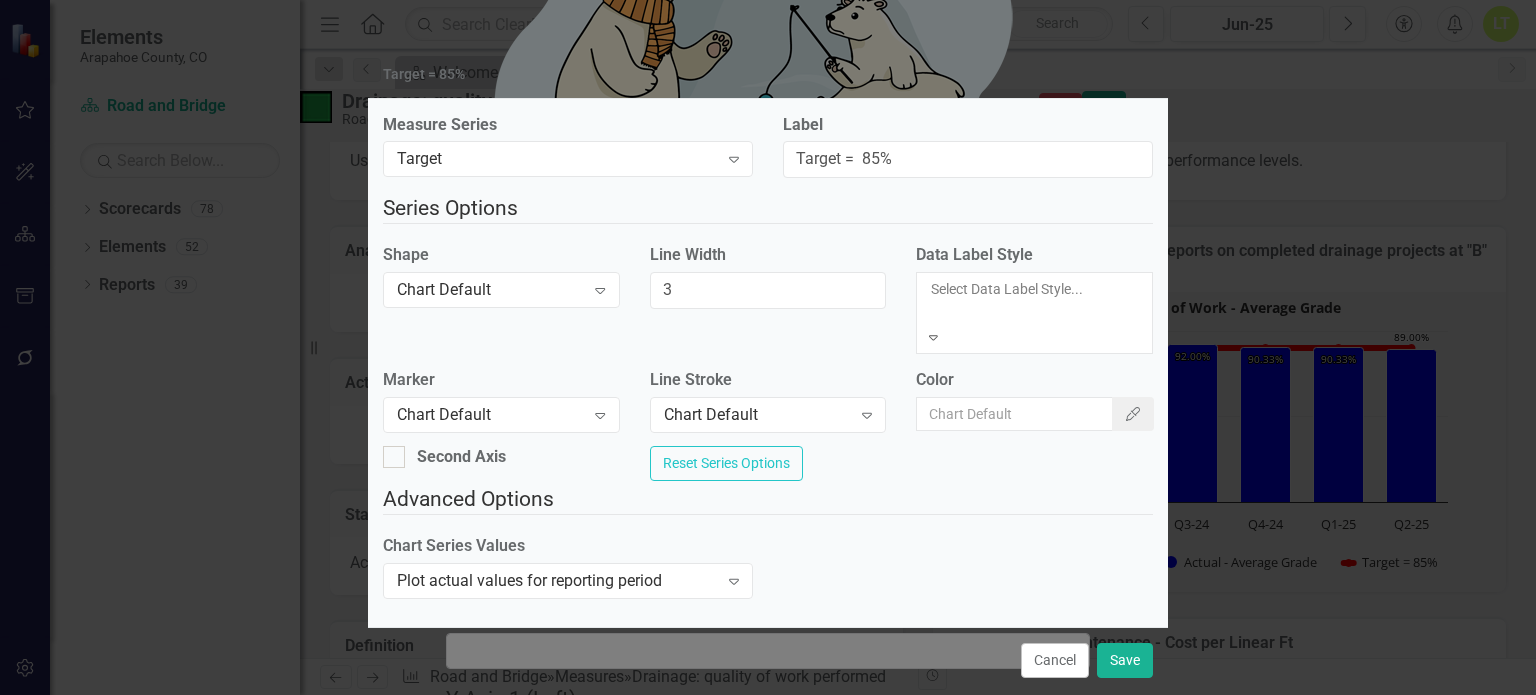 click on "Chart Default" at bounding box center (768, 706) 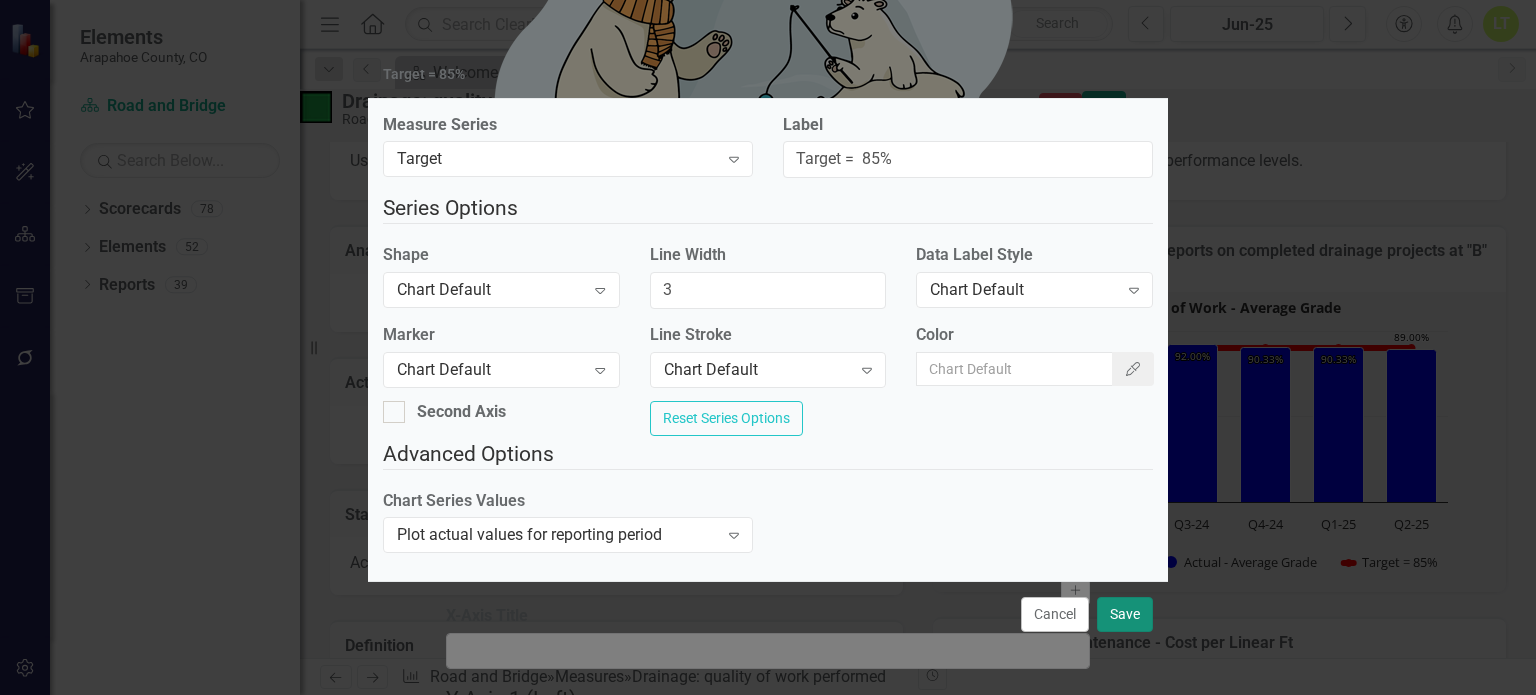 click on "Save" at bounding box center (1125, 614) 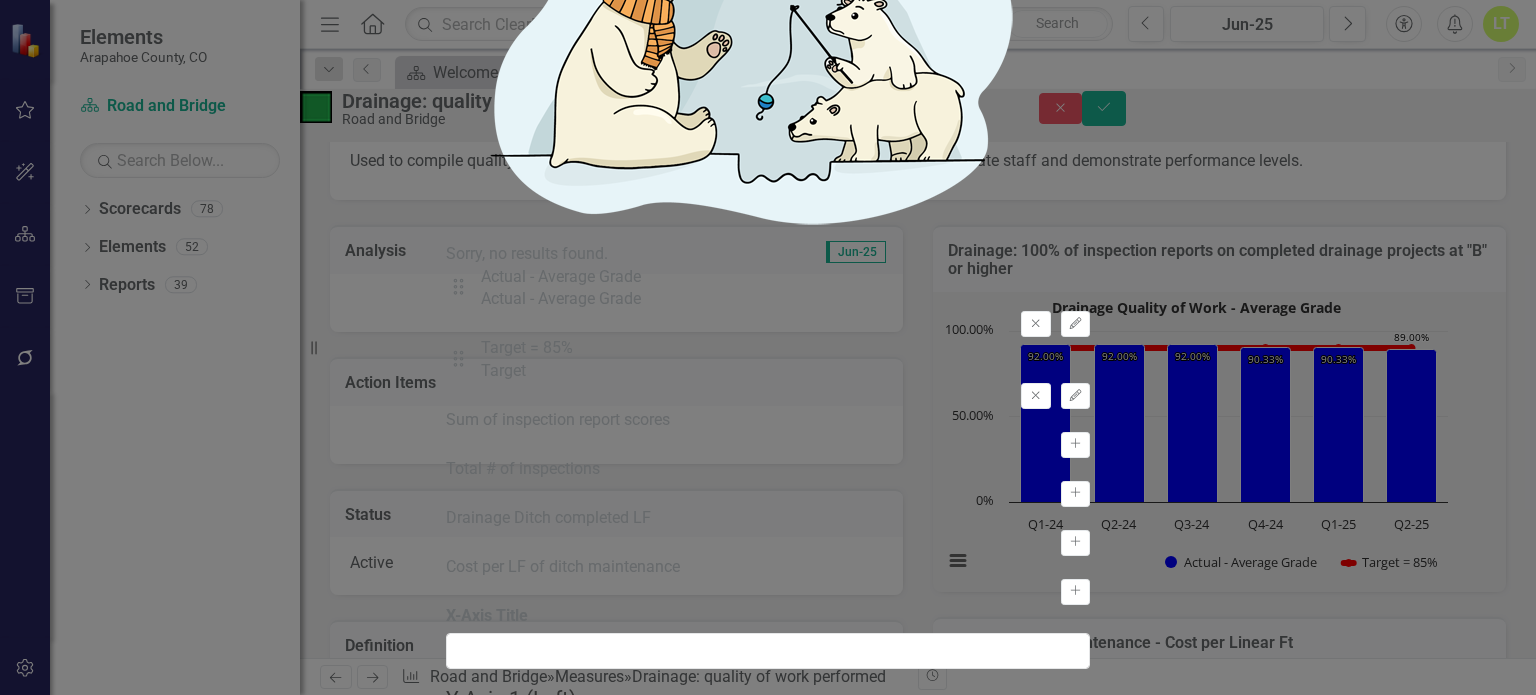 click on "Recalculate Refresh Preview" at bounding box center (500, 1412) 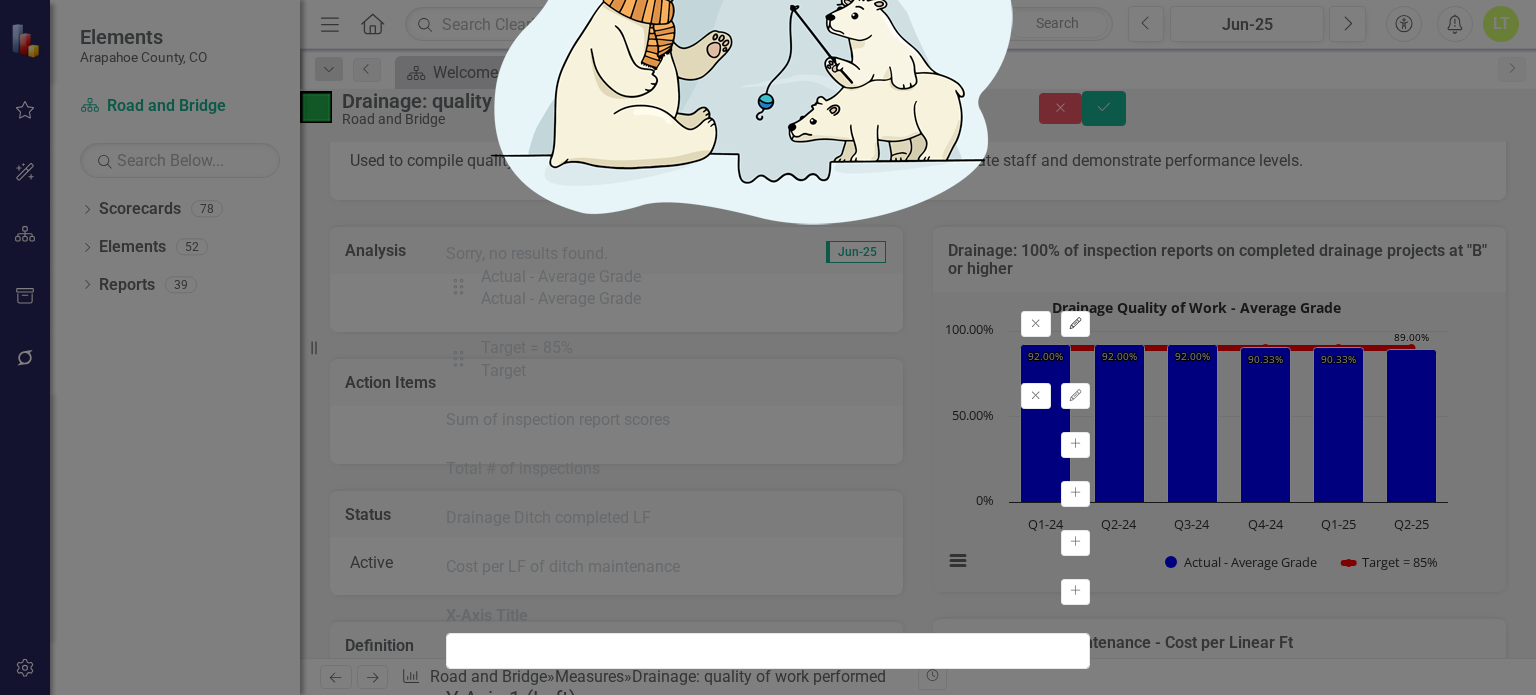 click on "Edit" at bounding box center (1075, 324) 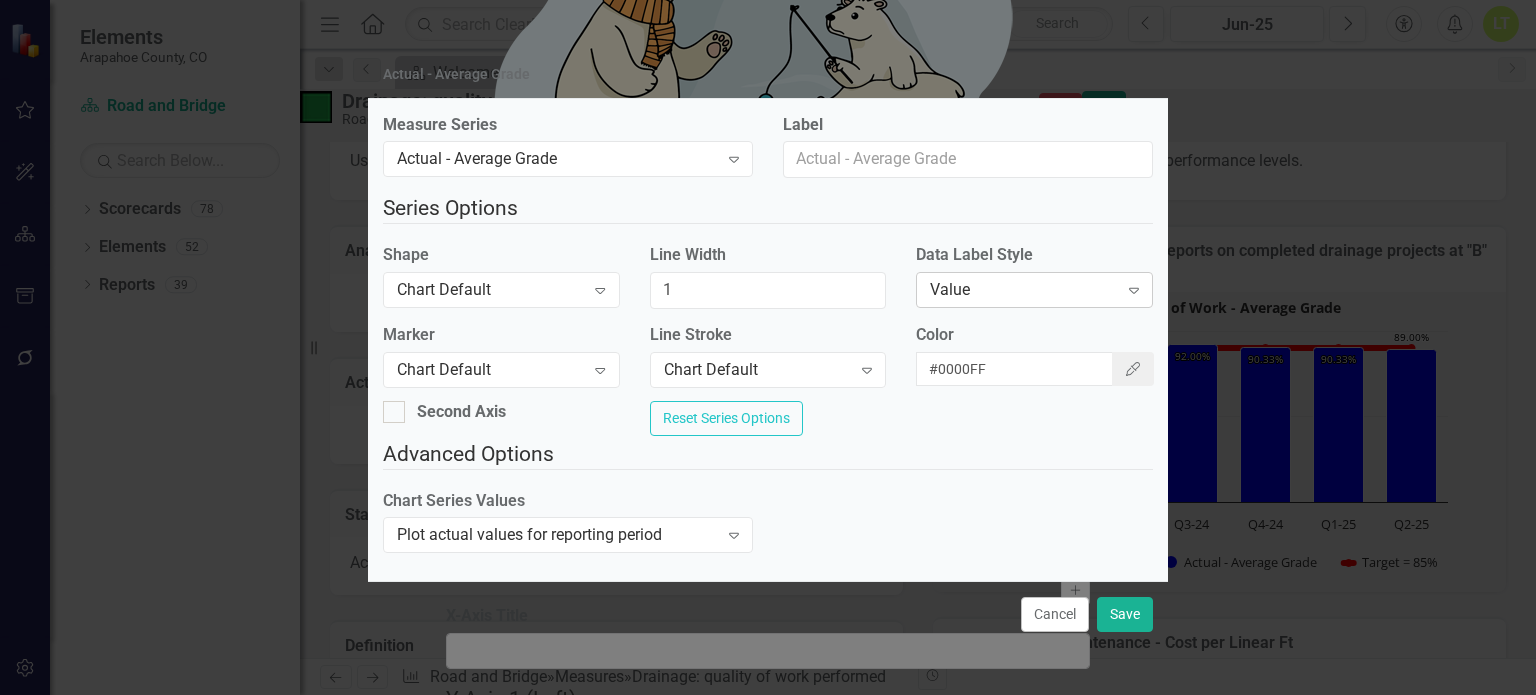 click on "Value" at bounding box center [1023, 290] 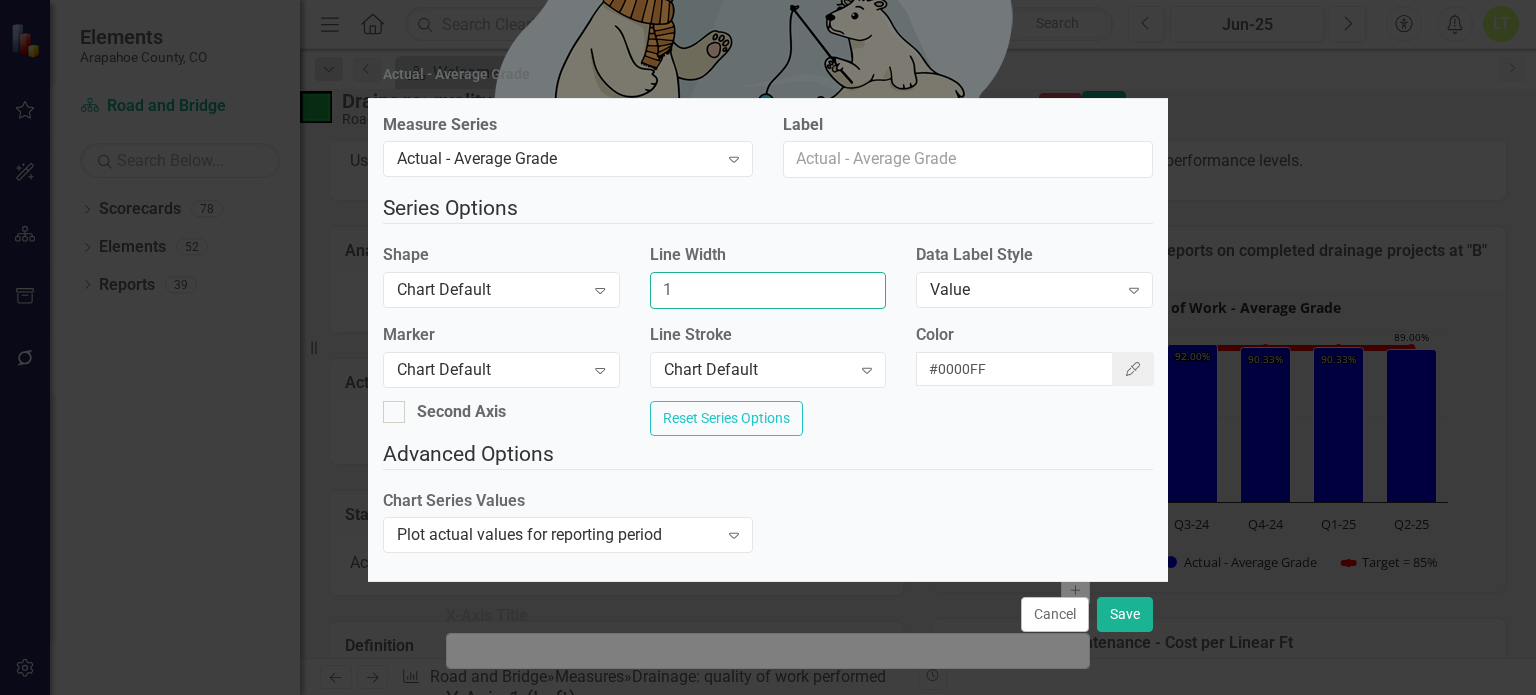 click on "1" at bounding box center [768, 290] 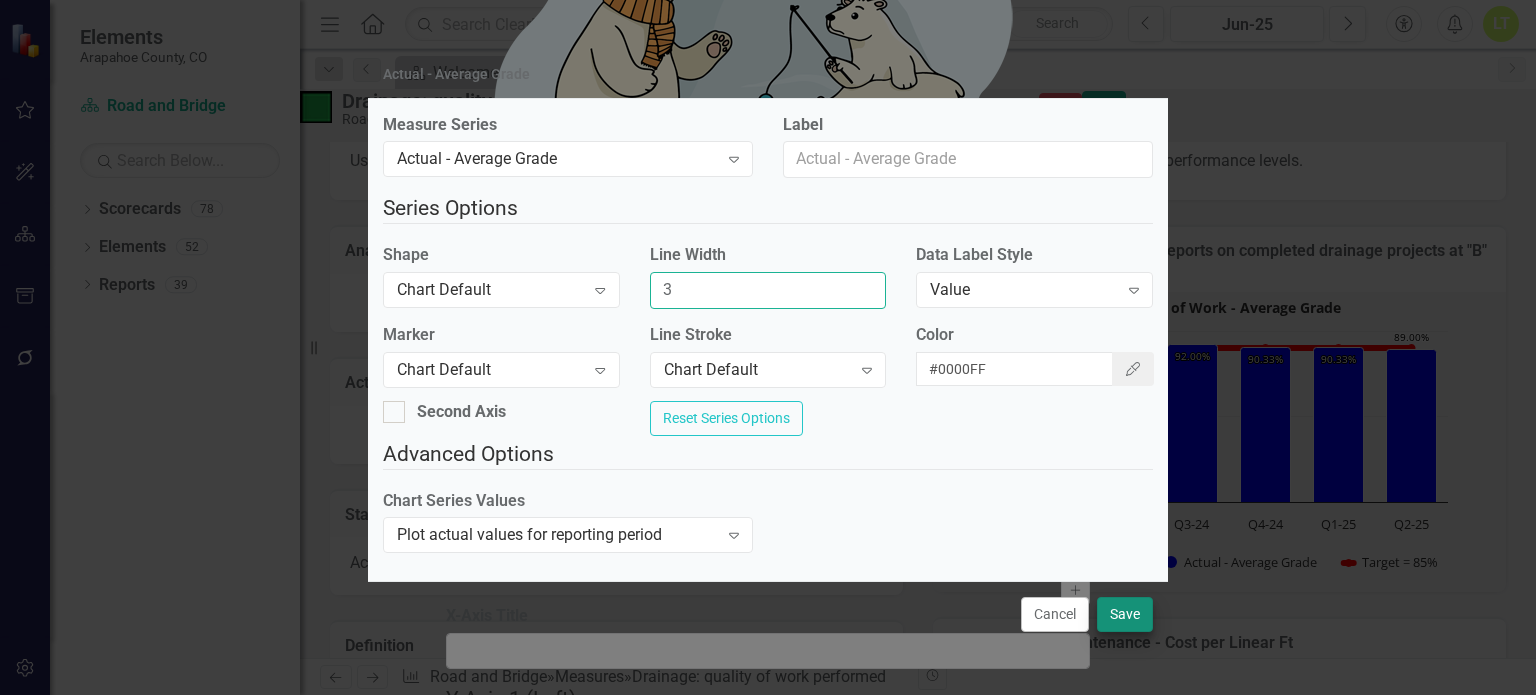 type on "3" 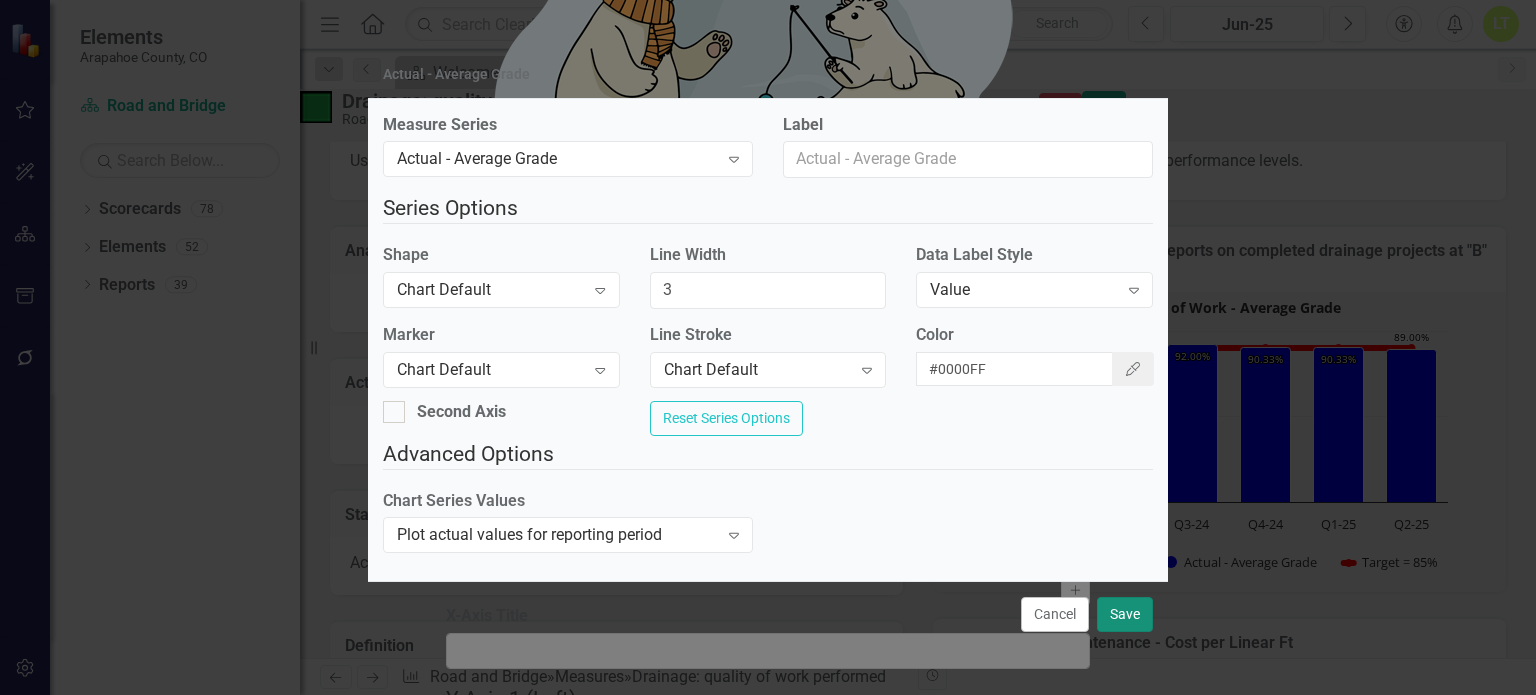 click on "Save" at bounding box center [1125, 614] 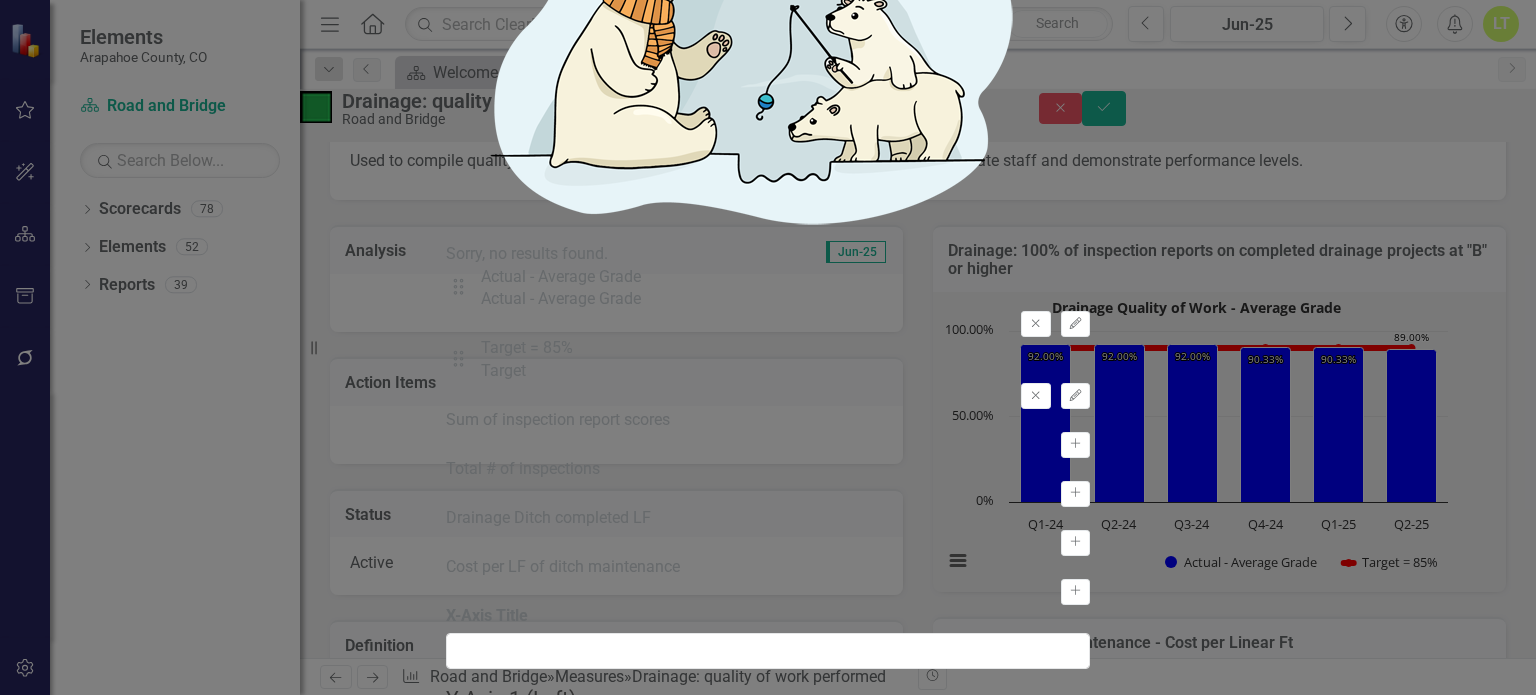 click on "Recalculate Refresh Preview" at bounding box center [500, 1412] 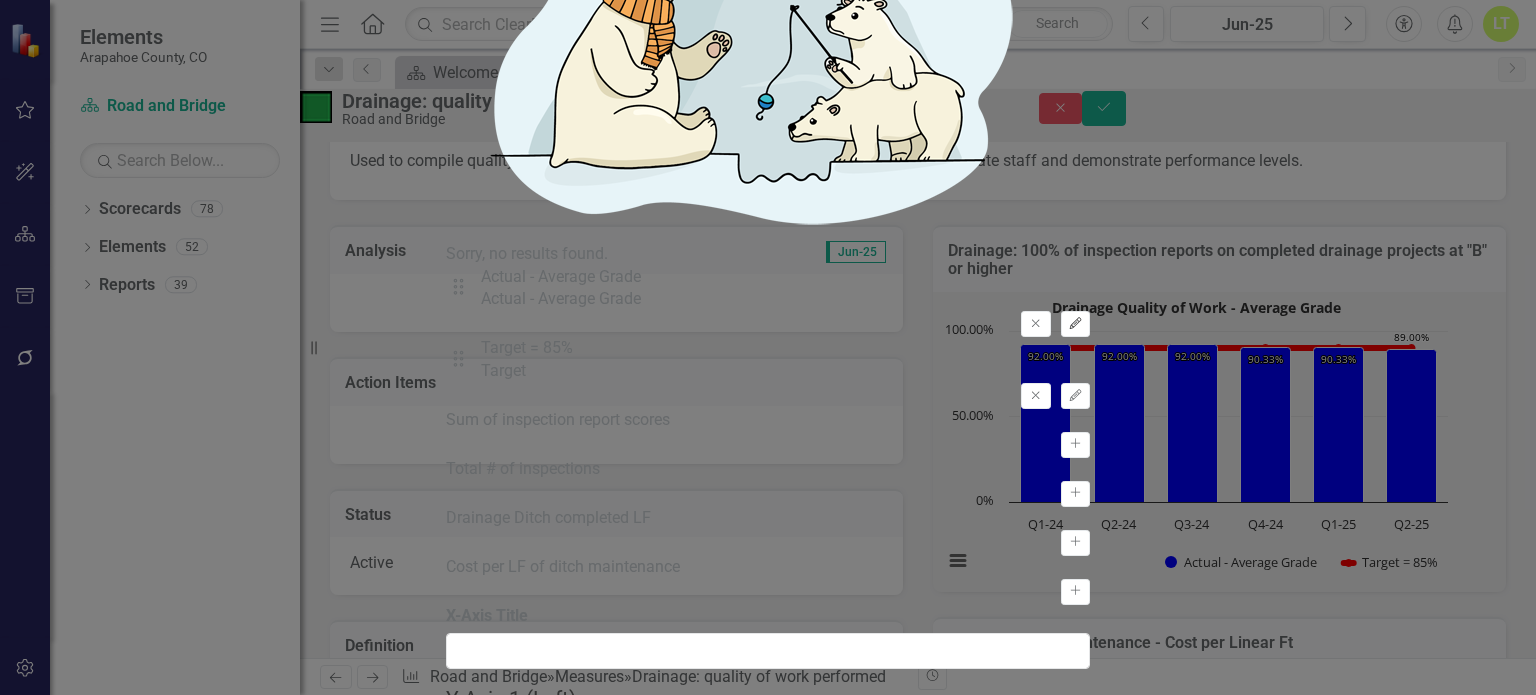 click on "Edit" at bounding box center (1075, 324) 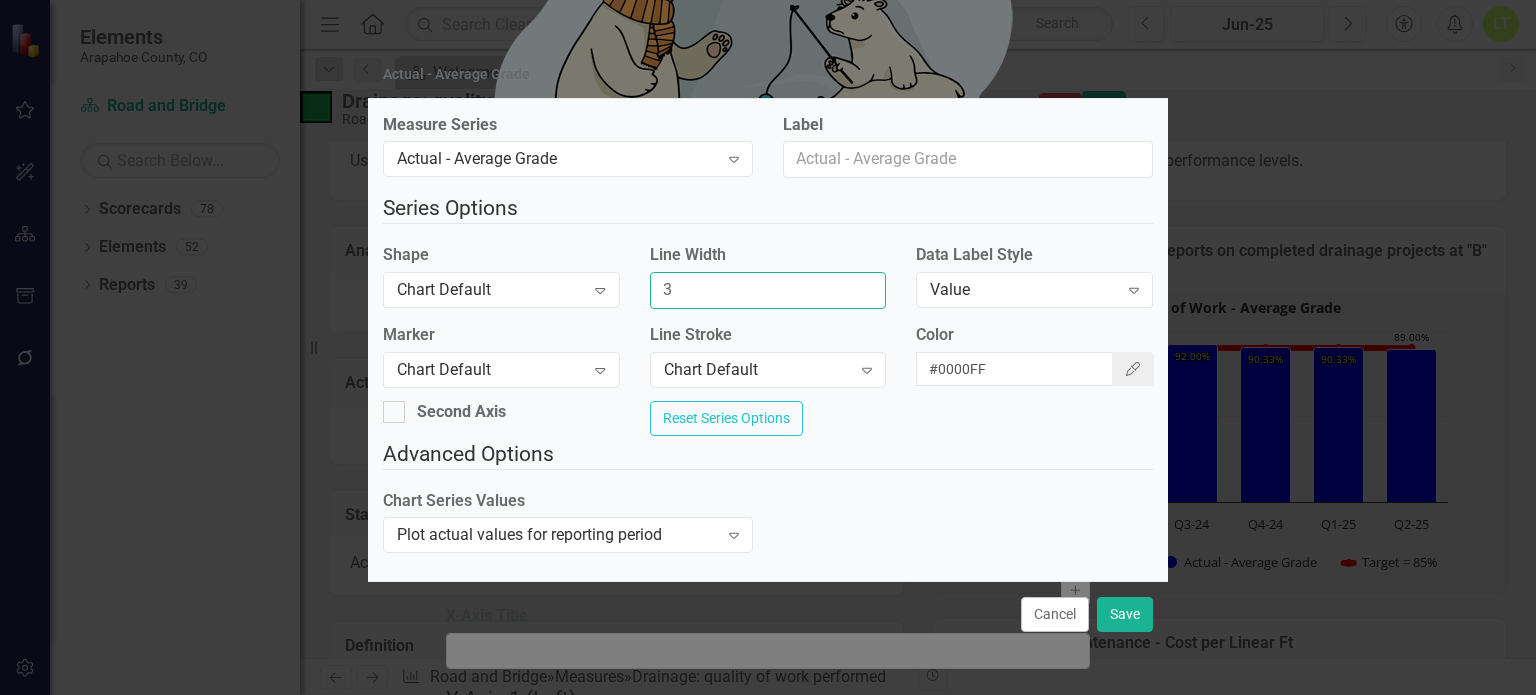 drag, startPoint x: 692, startPoint y: 289, endPoint x: 642, endPoint y: 293, distance: 50.159744 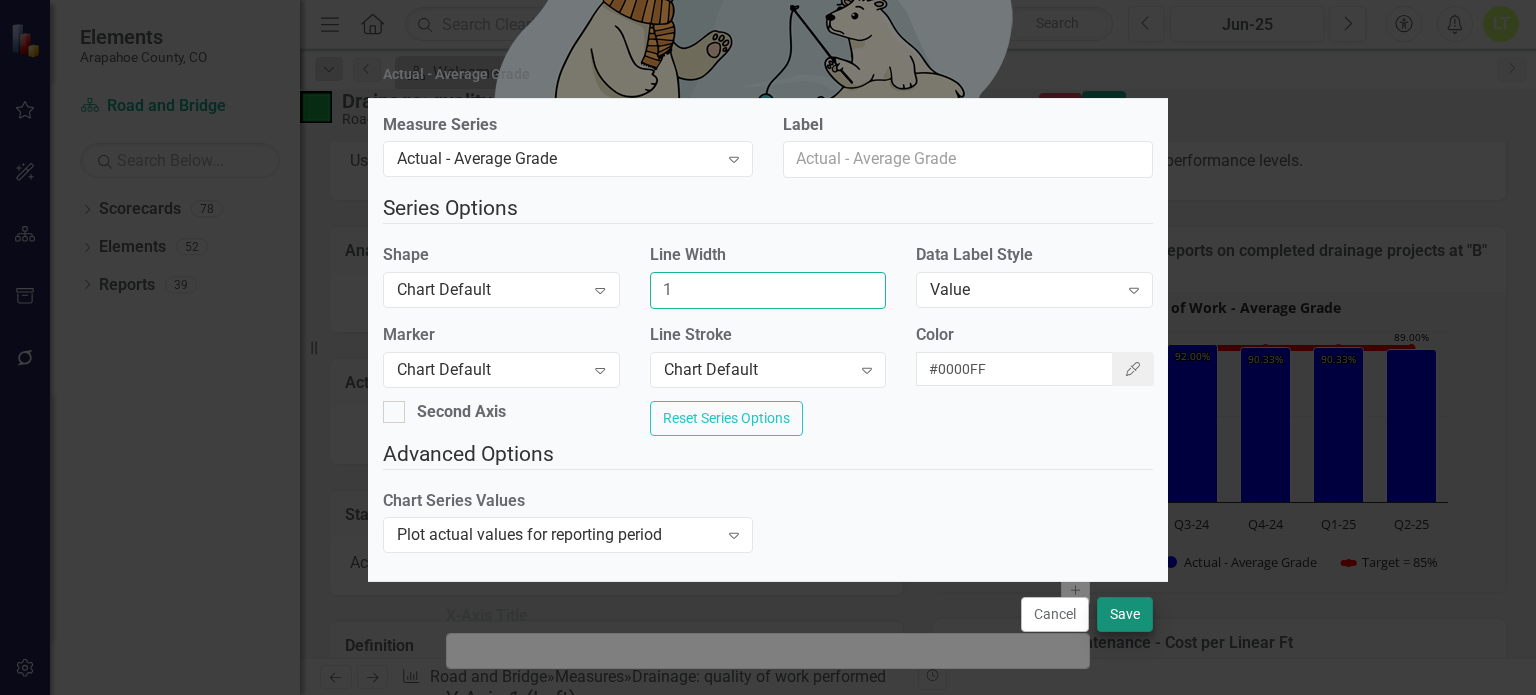 type on "1" 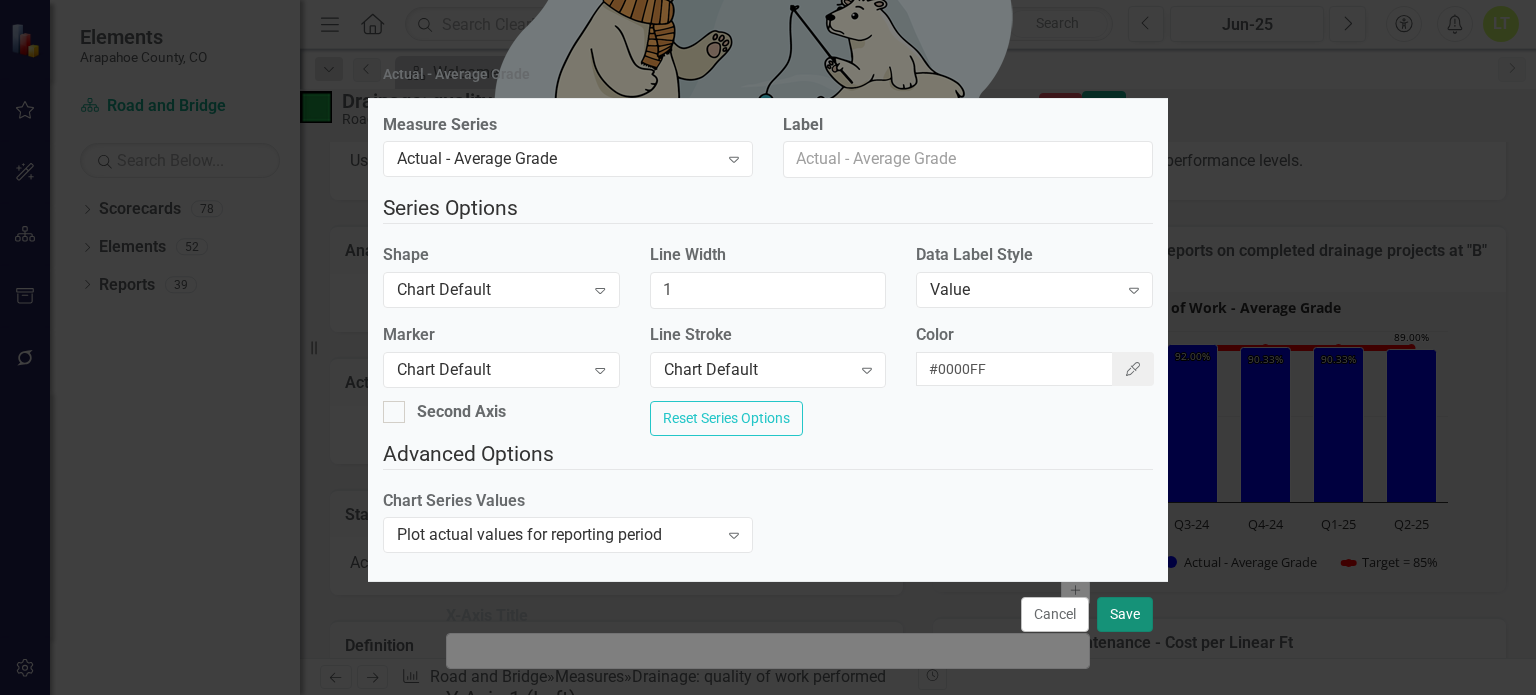 click on "Save" at bounding box center [1125, 614] 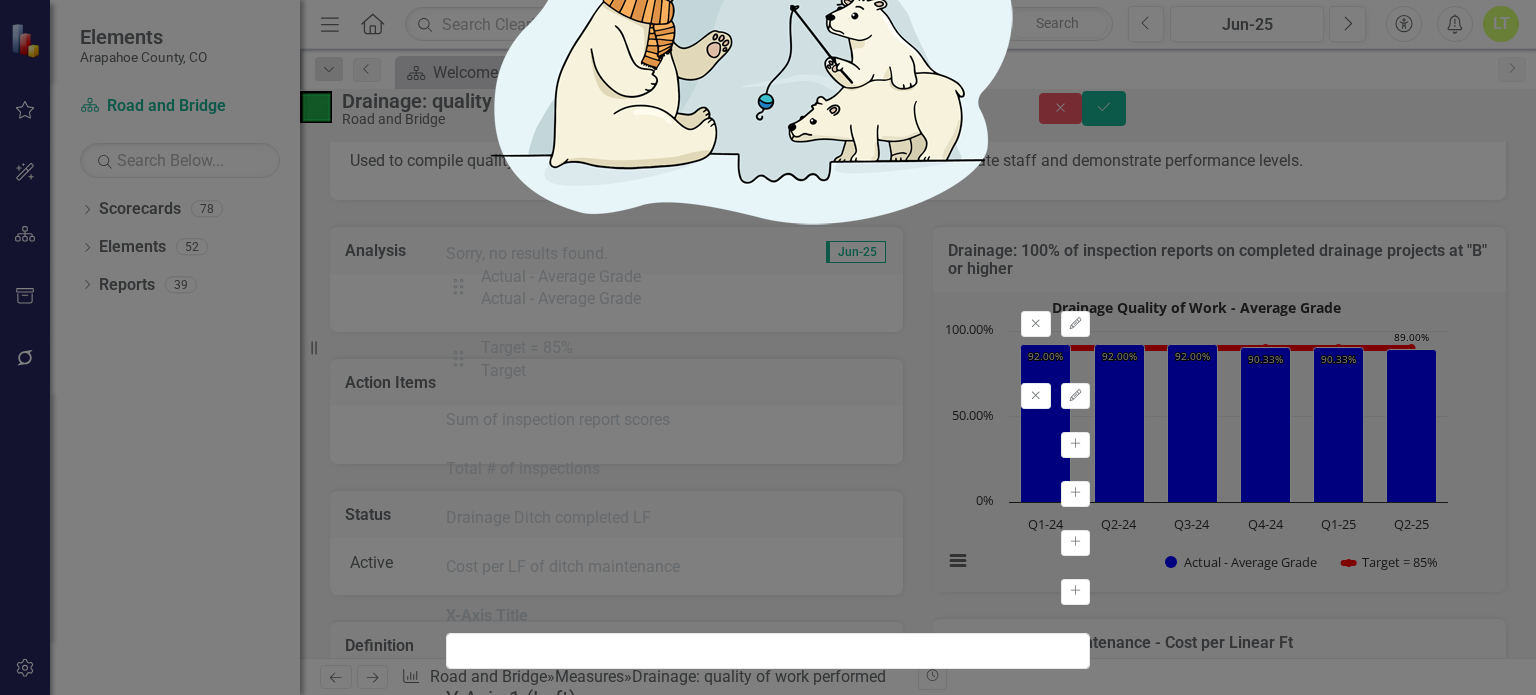 click on "Recalculate Refresh Preview" at bounding box center [500, 1412] 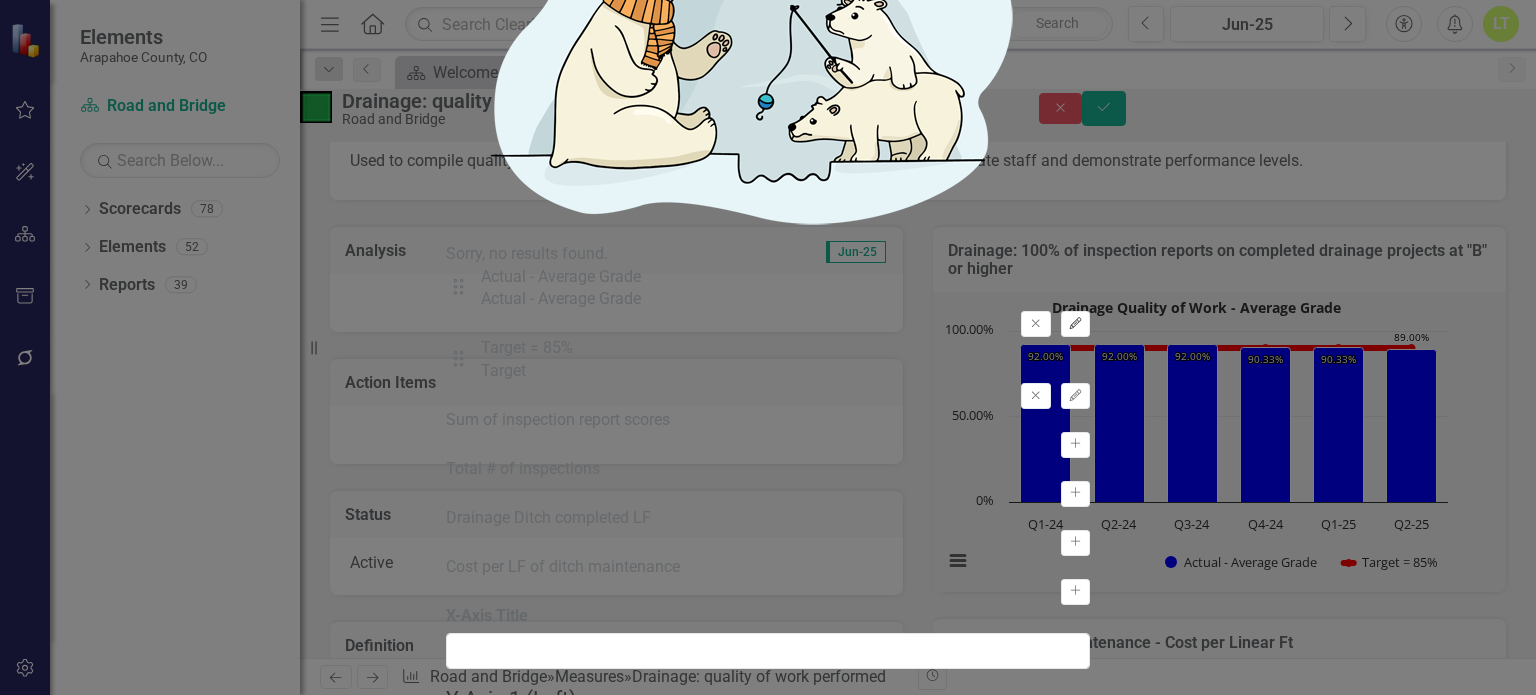 click on "Edit" 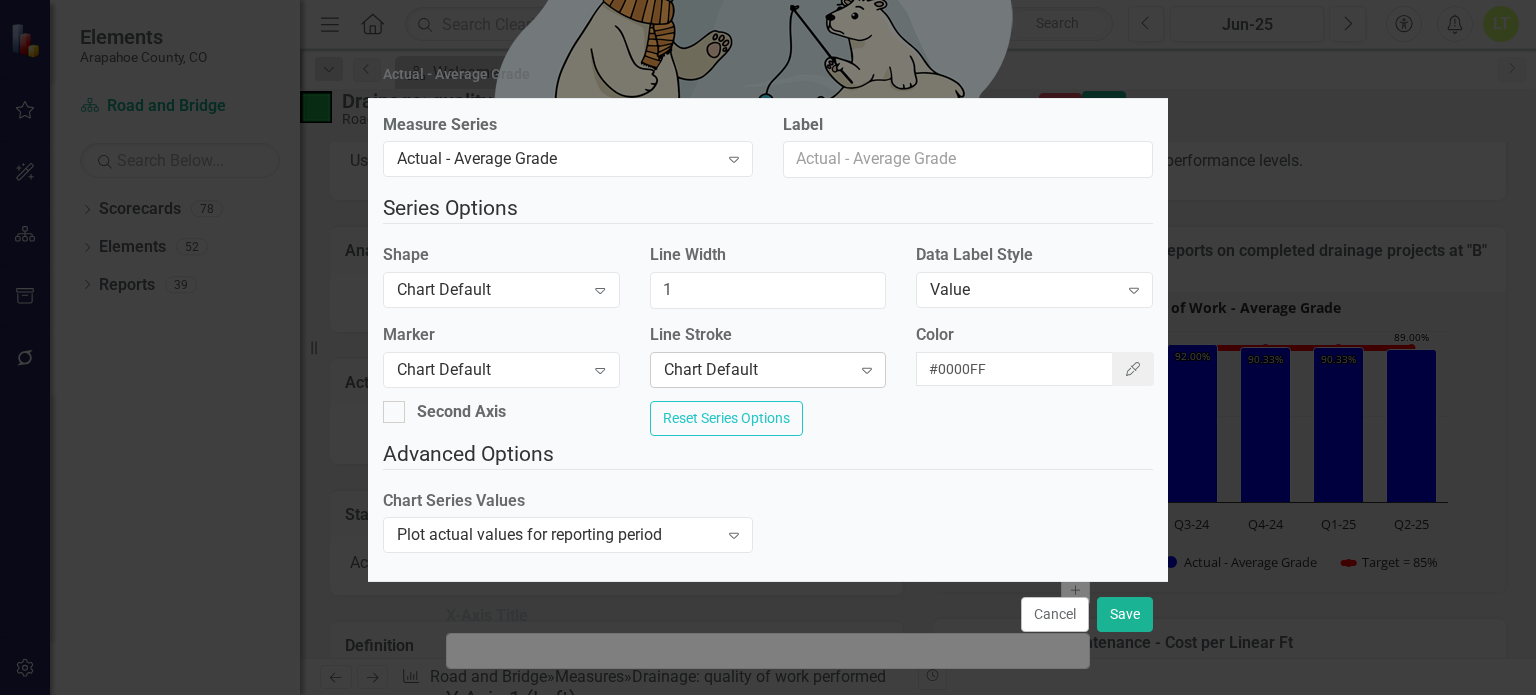 click on "Chart Default" at bounding box center (757, 369) 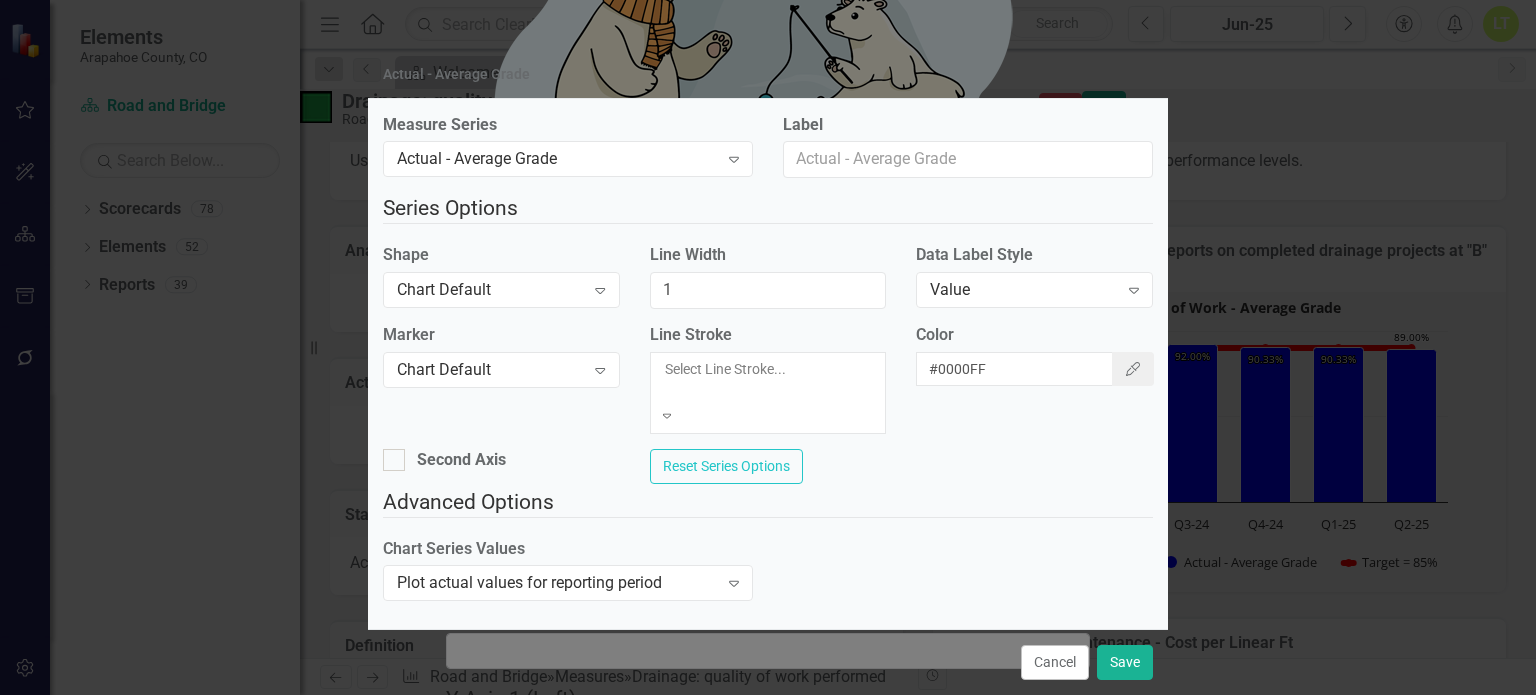 click on "Line Width 1" at bounding box center [768, 284] 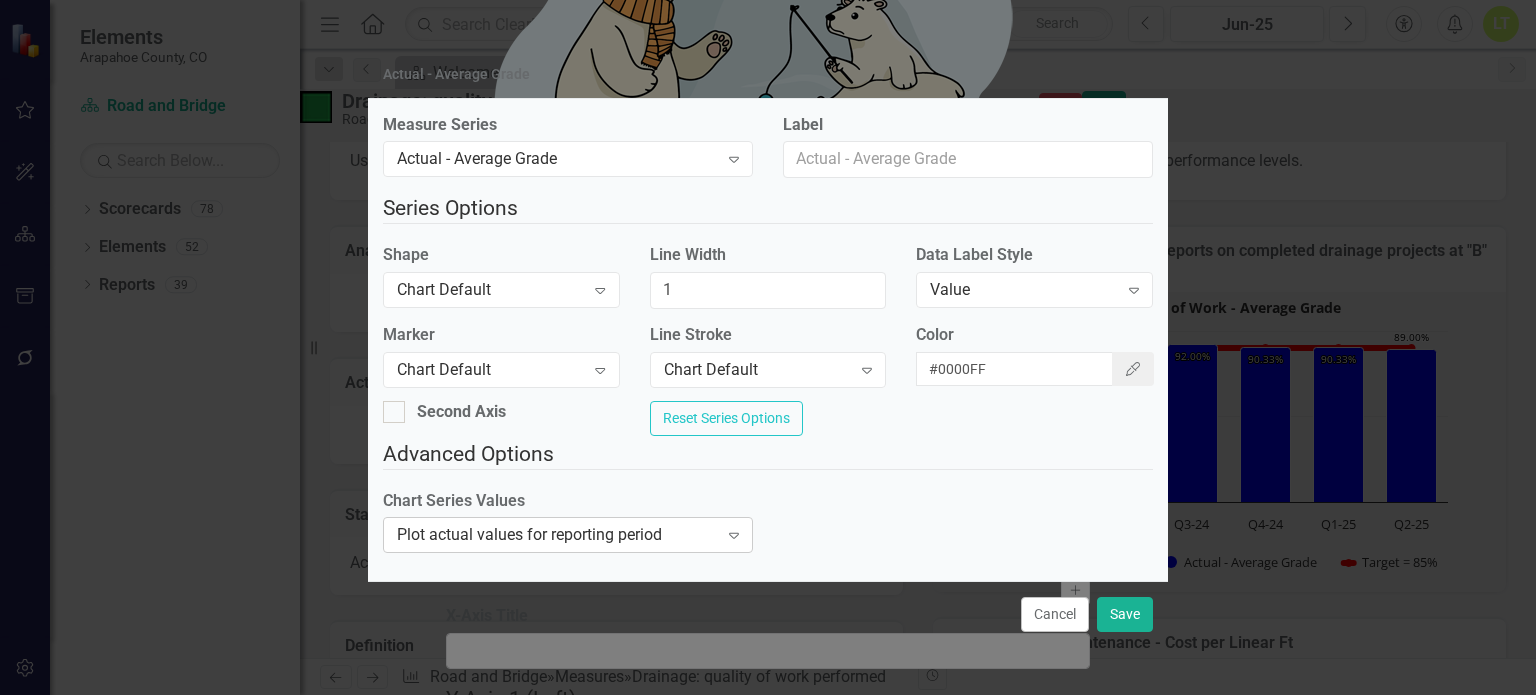 scroll, scrollTop: 26, scrollLeft: 0, axis: vertical 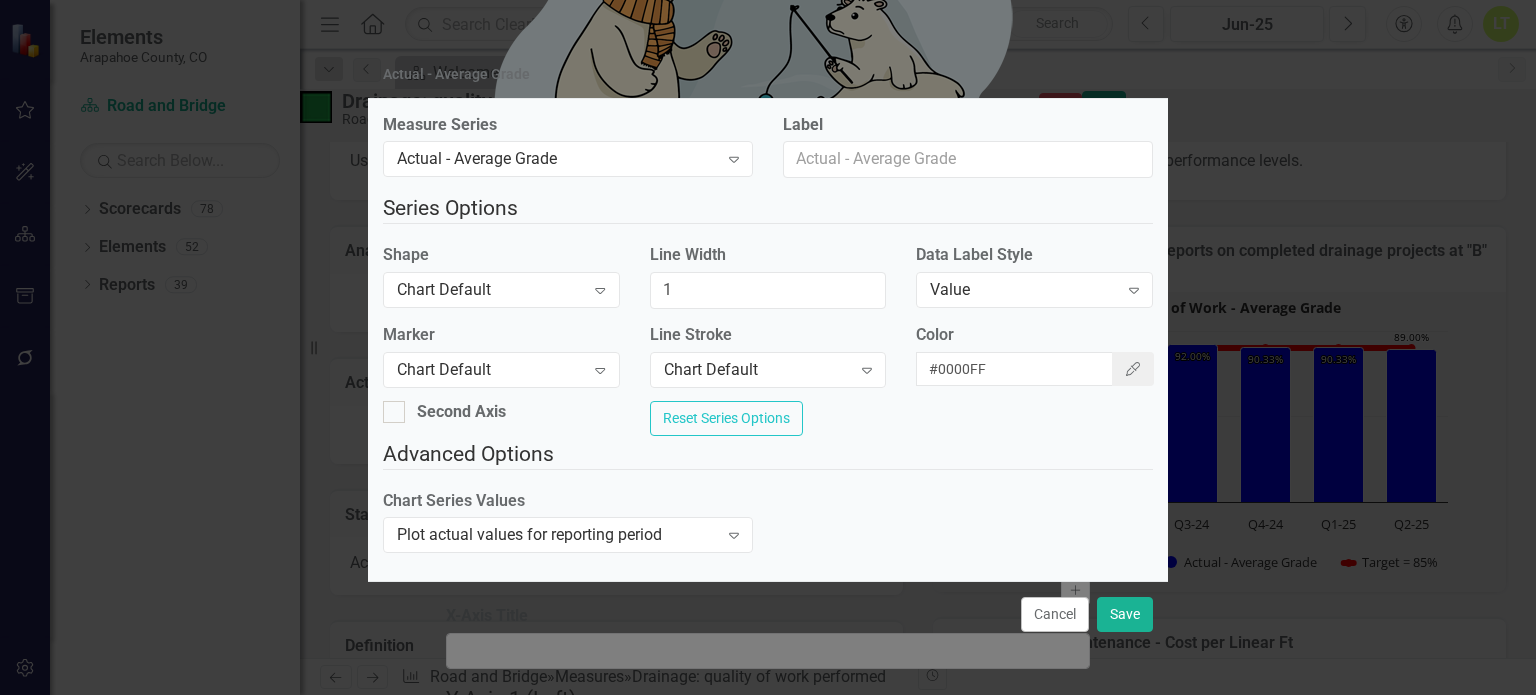 click on "Chart Series Values Plot actual values for reporting period Expand" at bounding box center [768, 528] 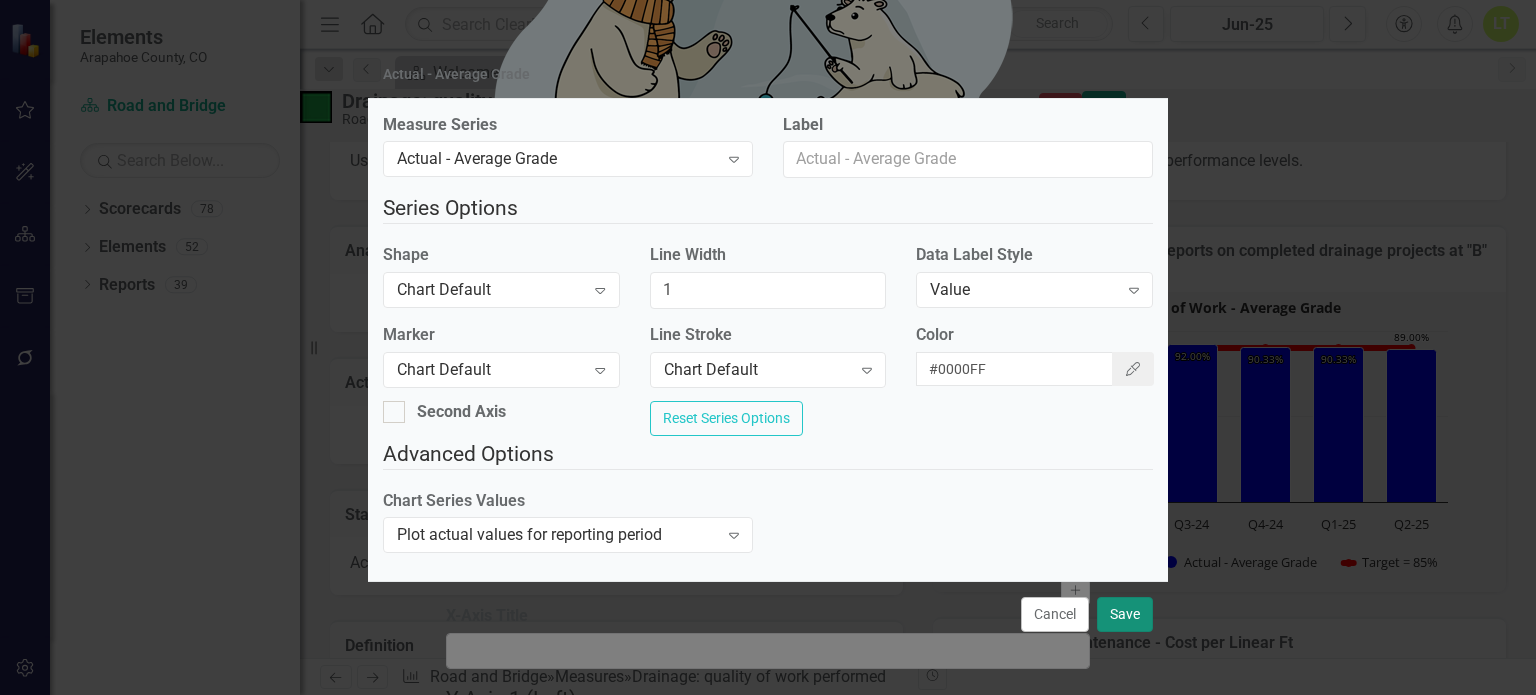 click on "Save" at bounding box center (1125, 614) 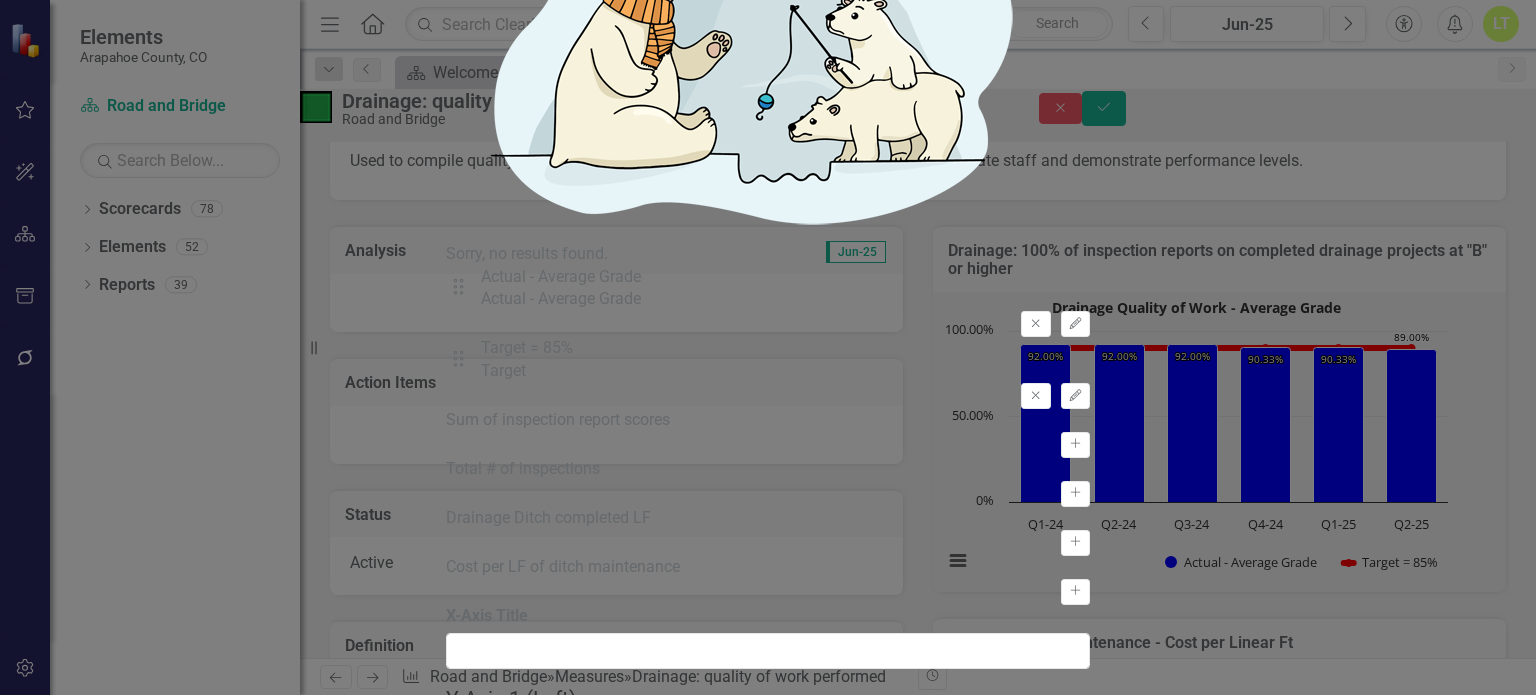 click on "Advanced Options" at bounding box center (867, -961) 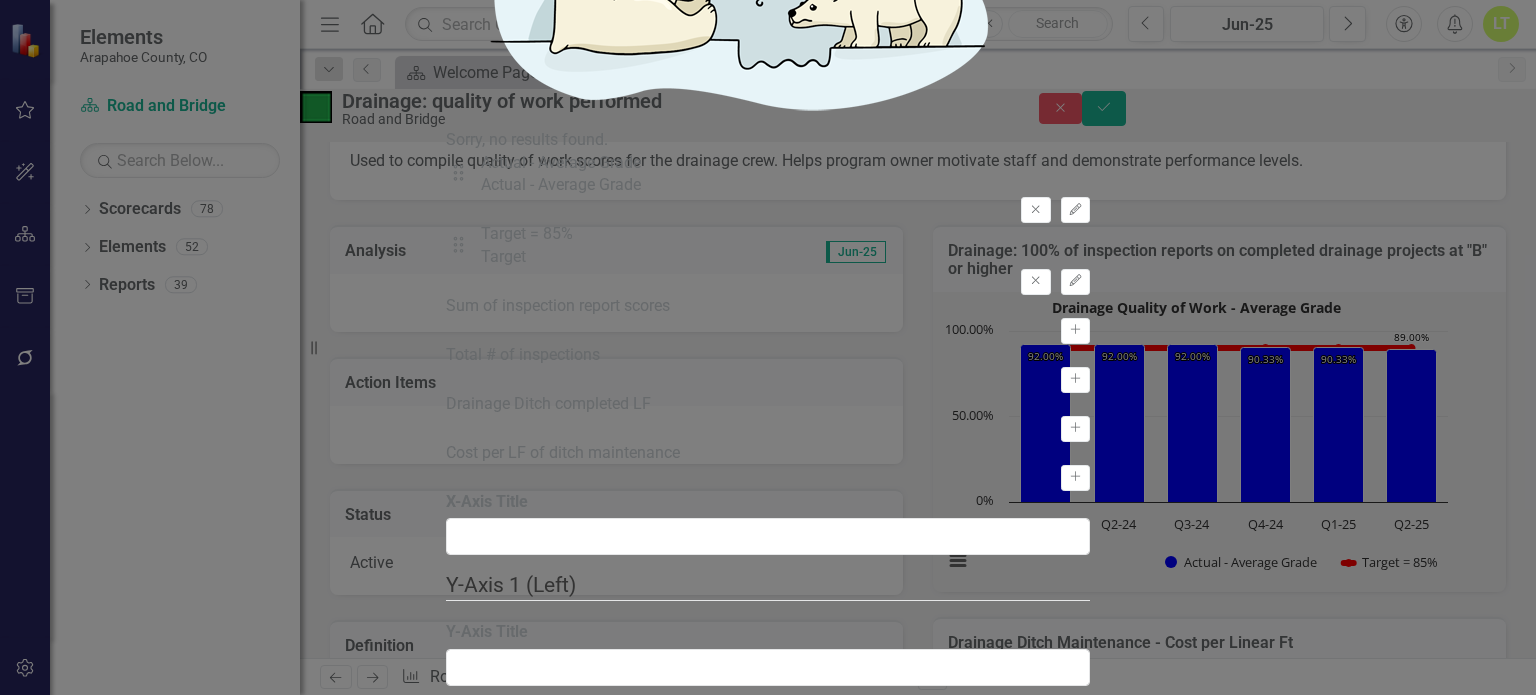 click on "Chart Axis Format" at bounding box center (737, -1076) 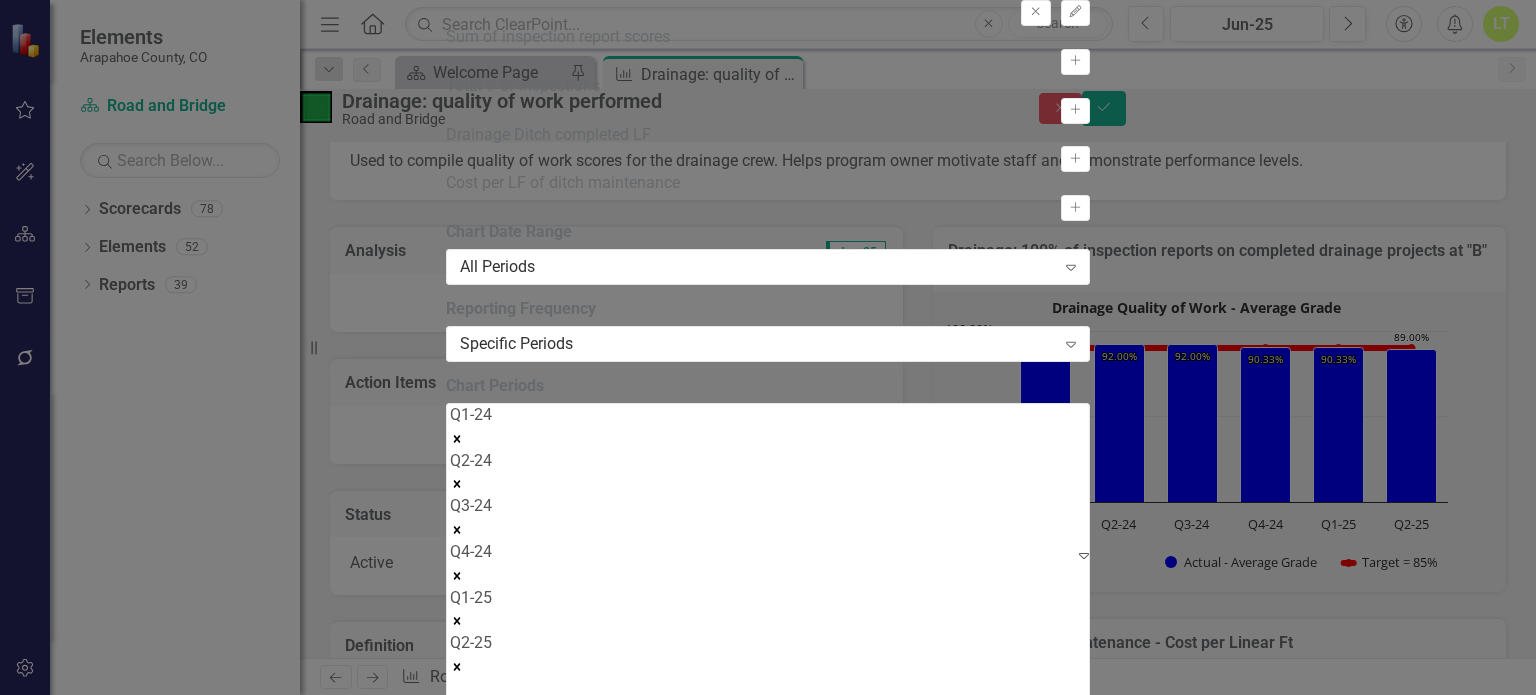 click on "Chart Series" at bounding box center (529, -1345) 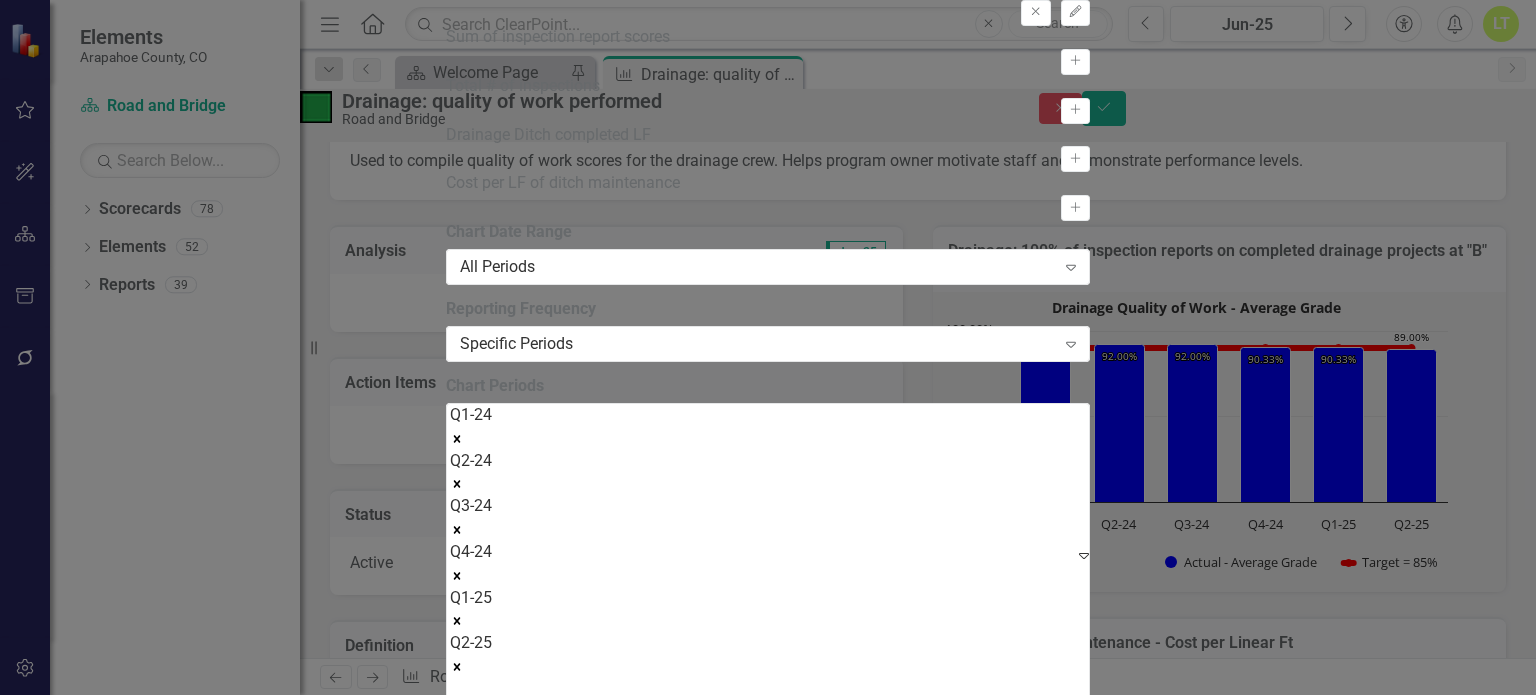 click on "Expand" 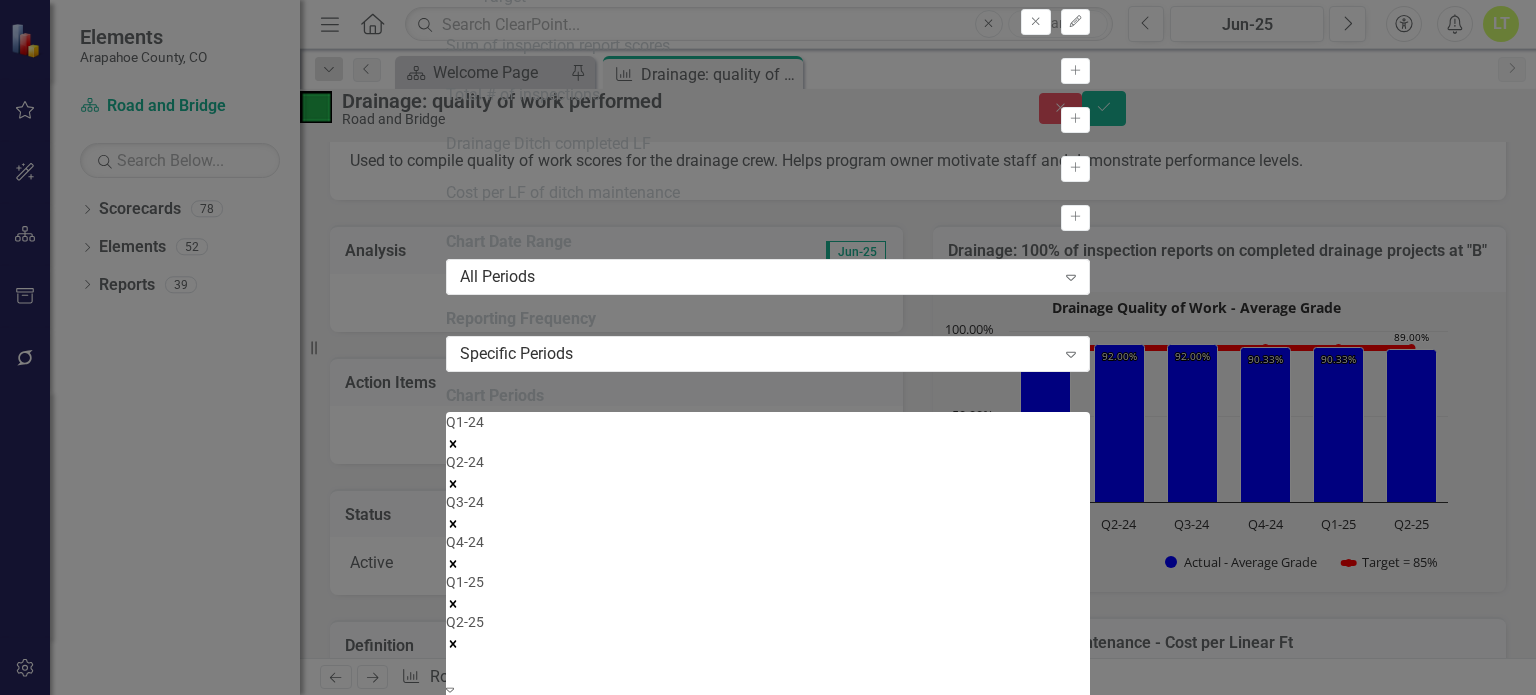 scroll, scrollTop: 1080, scrollLeft: 0, axis: vertical 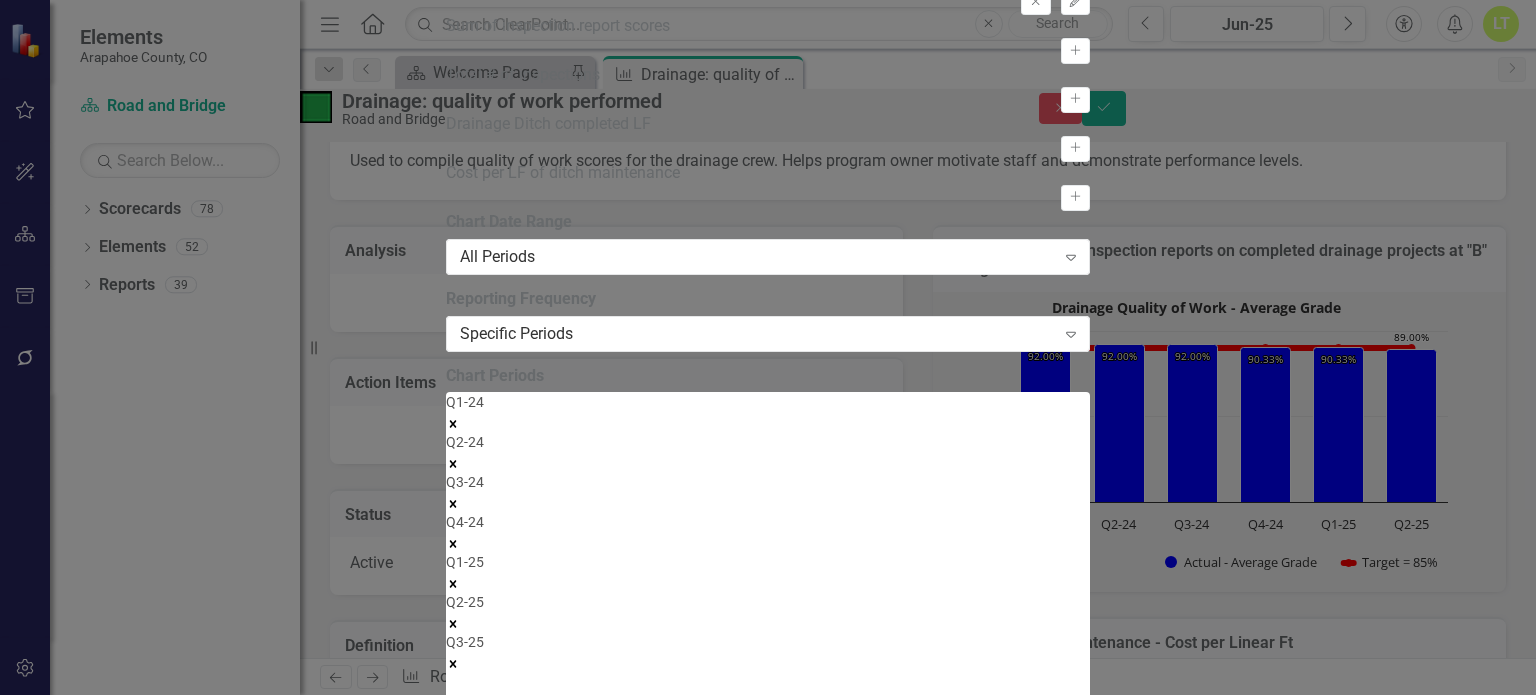 click on "Recalculate Refresh Preview" at bounding box center (768, 1805) 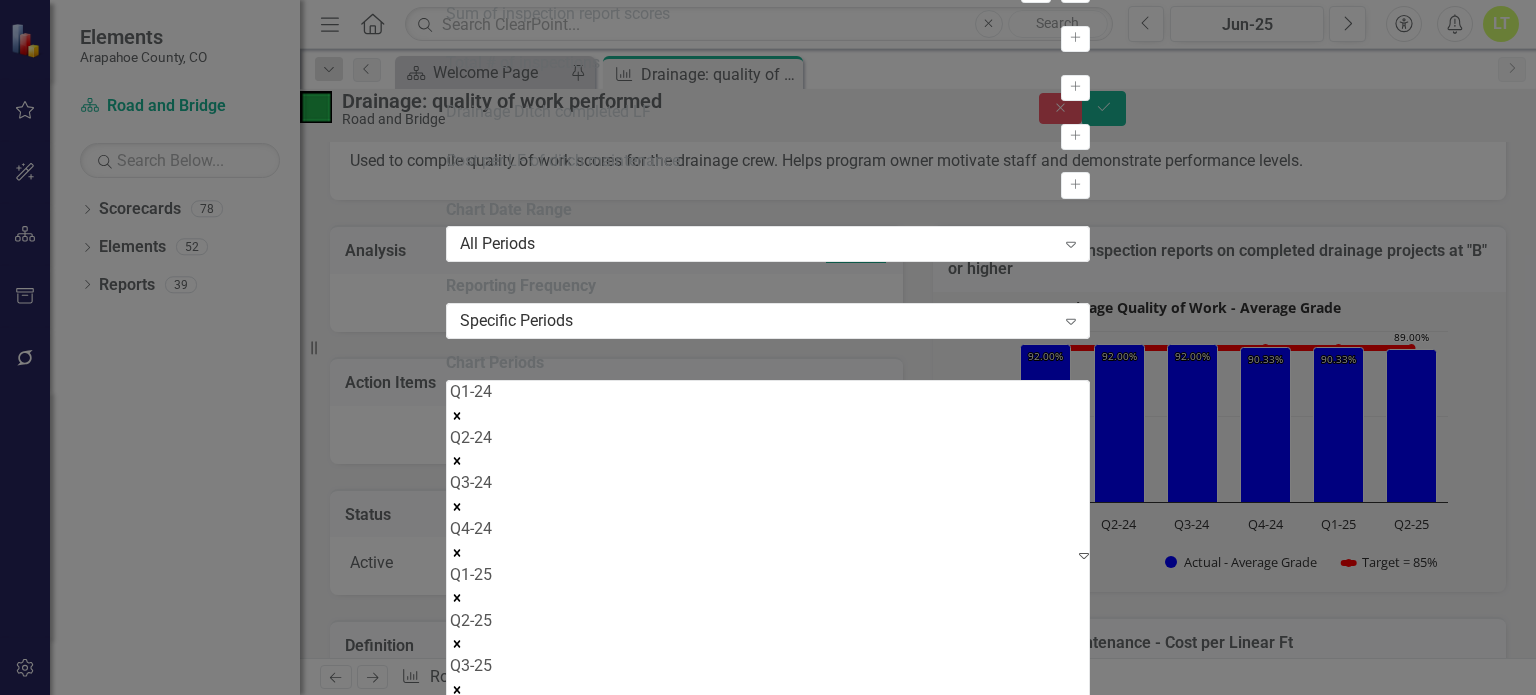 click on "Recalculate Refresh Preview" at bounding box center (500, 1818) 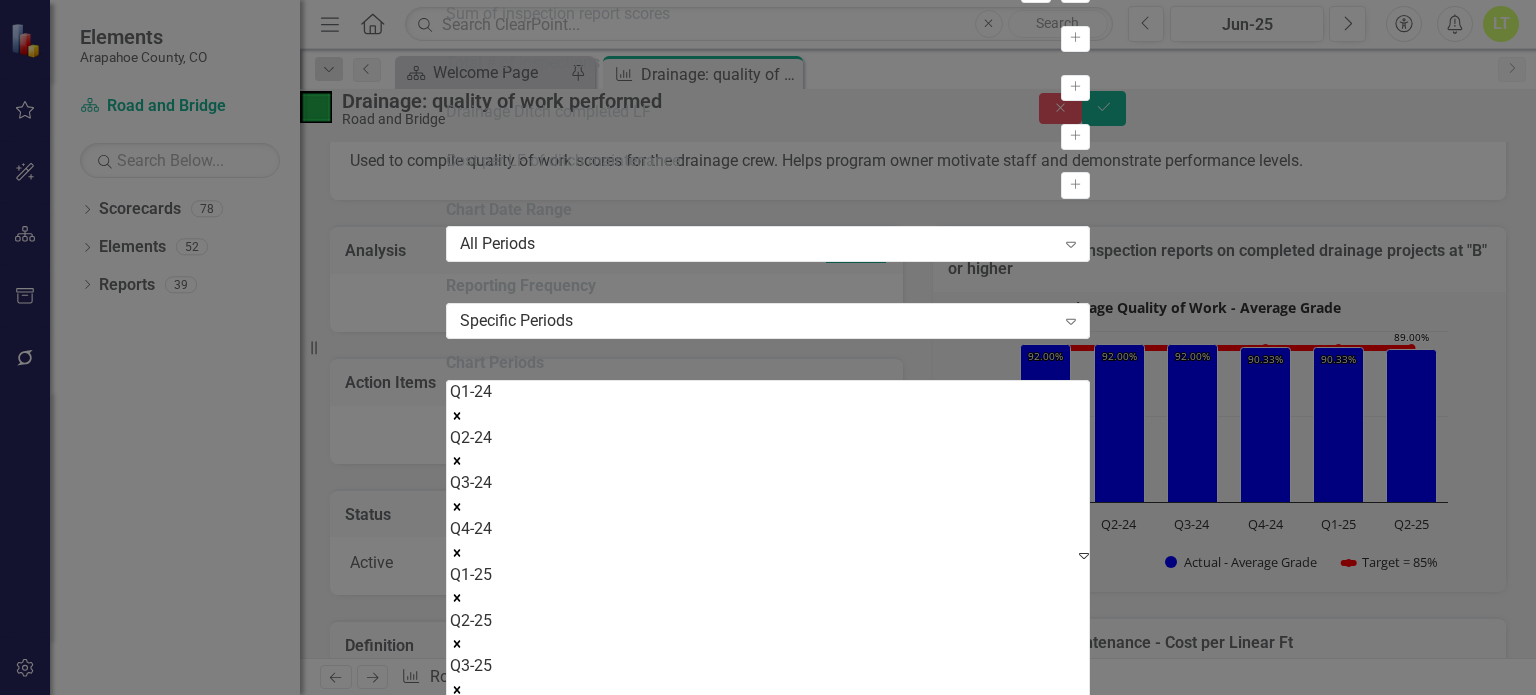 click 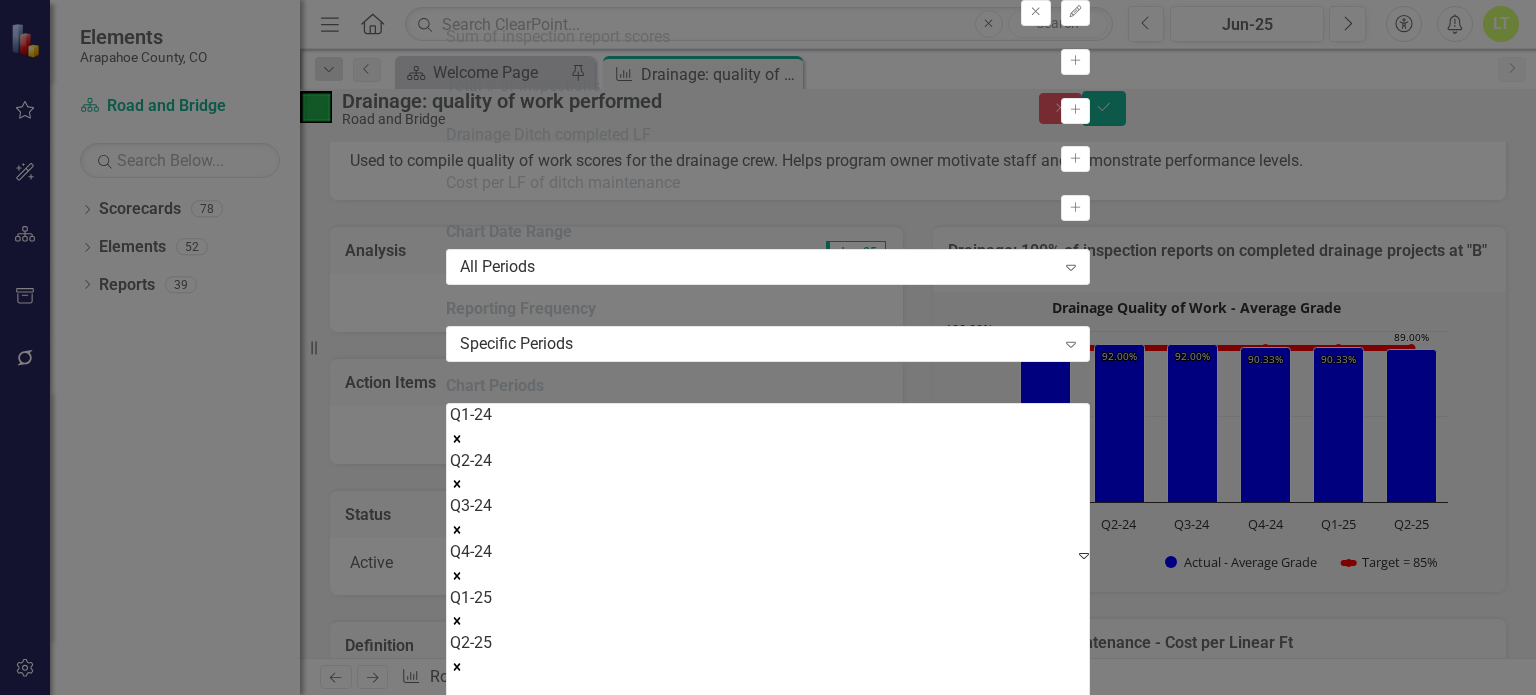 click on "Recalculate Refresh Preview" at bounding box center [500, 1795] 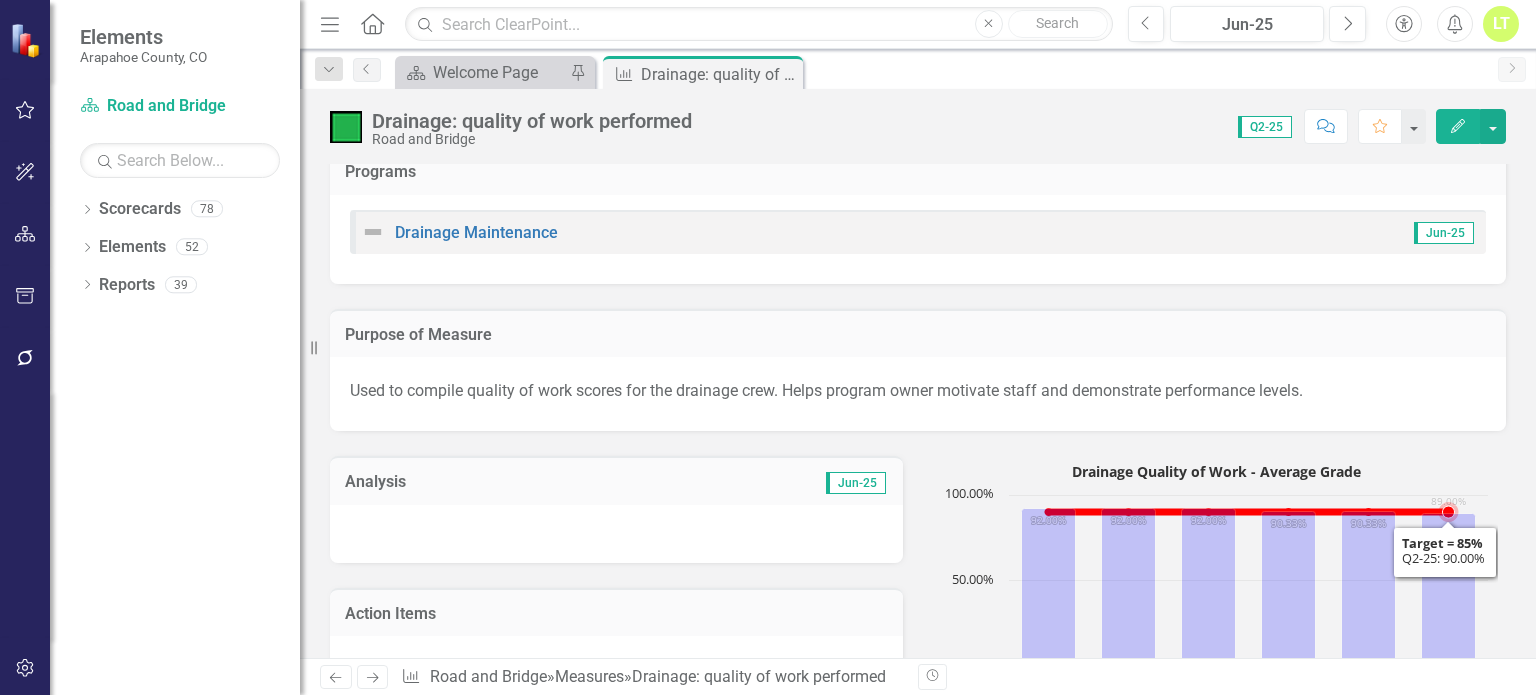 scroll, scrollTop: 0, scrollLeft: 0, axis: both 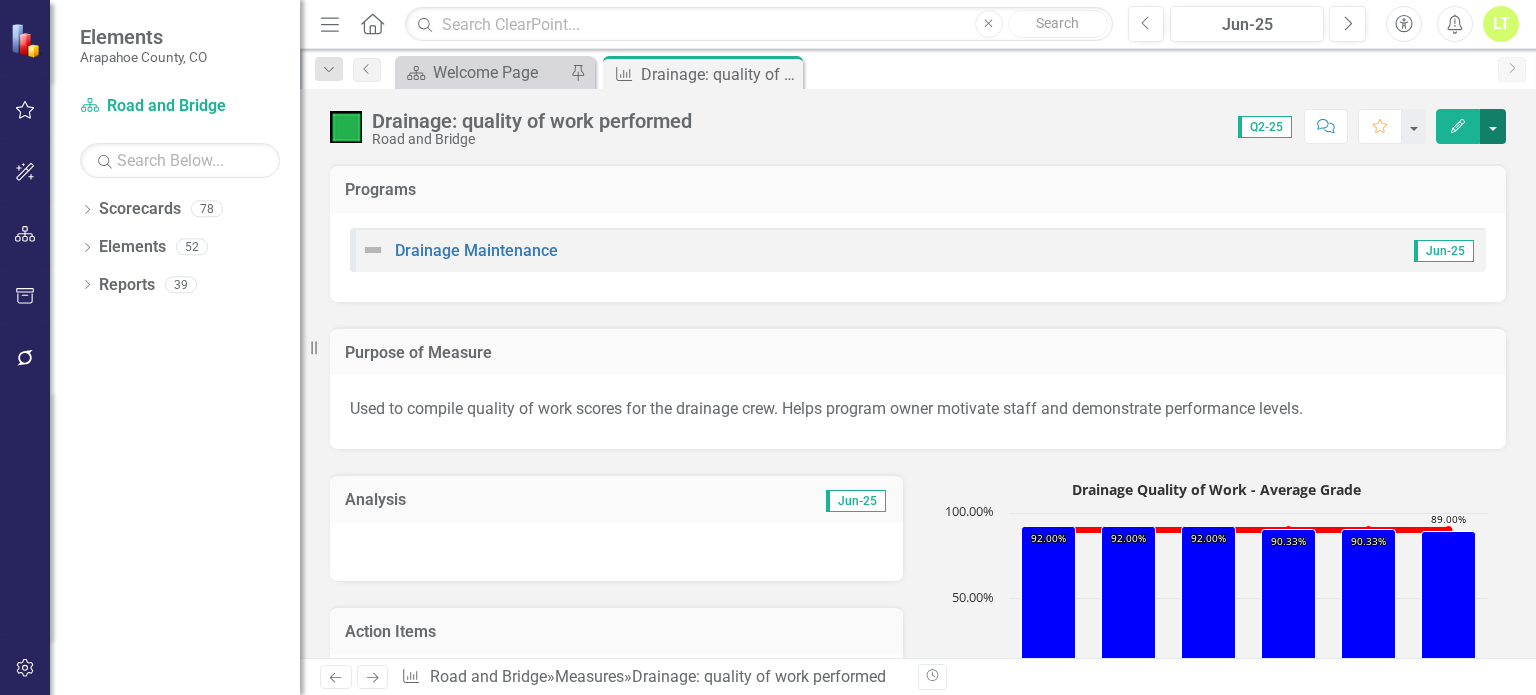 click at bounding box center [1493, 126] 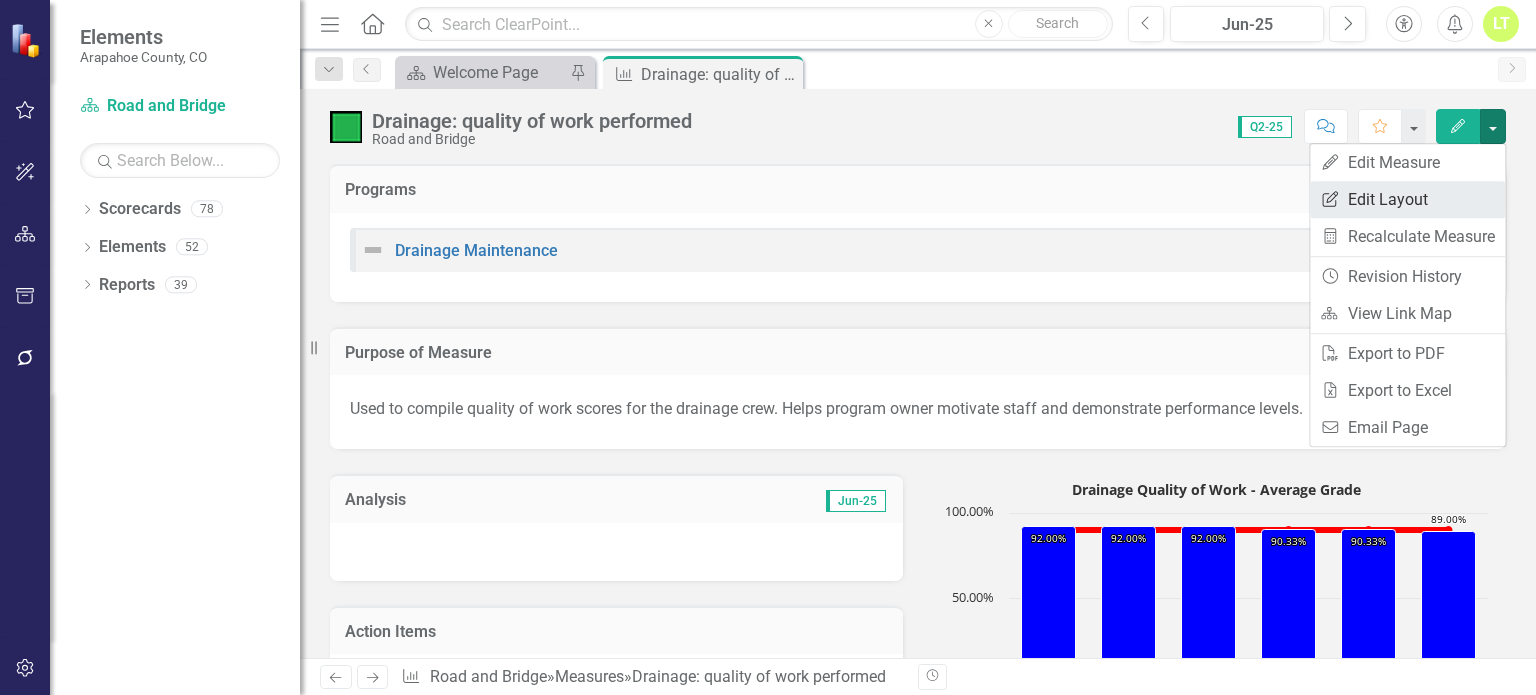 click on "Edit Report Edit Layout" at bounding box center (1407, 199) 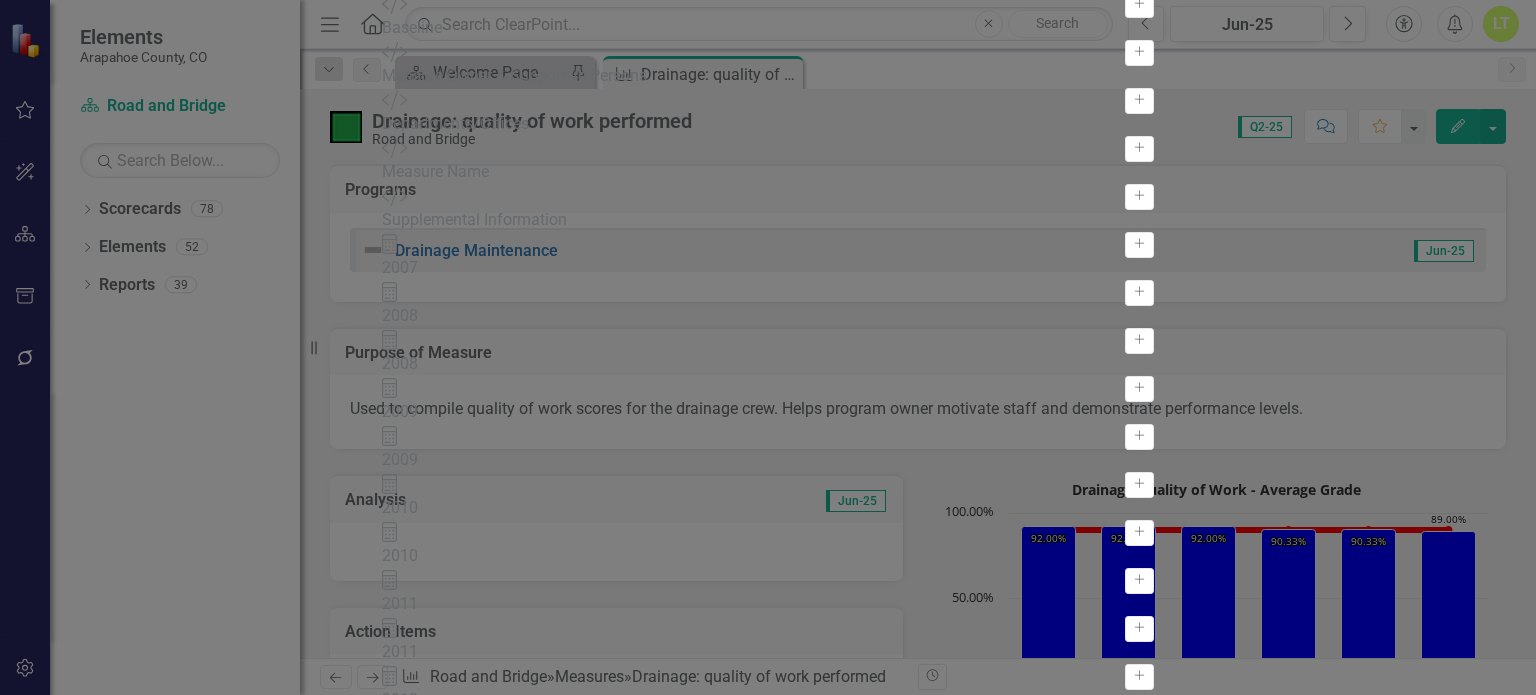 click on "Remove" 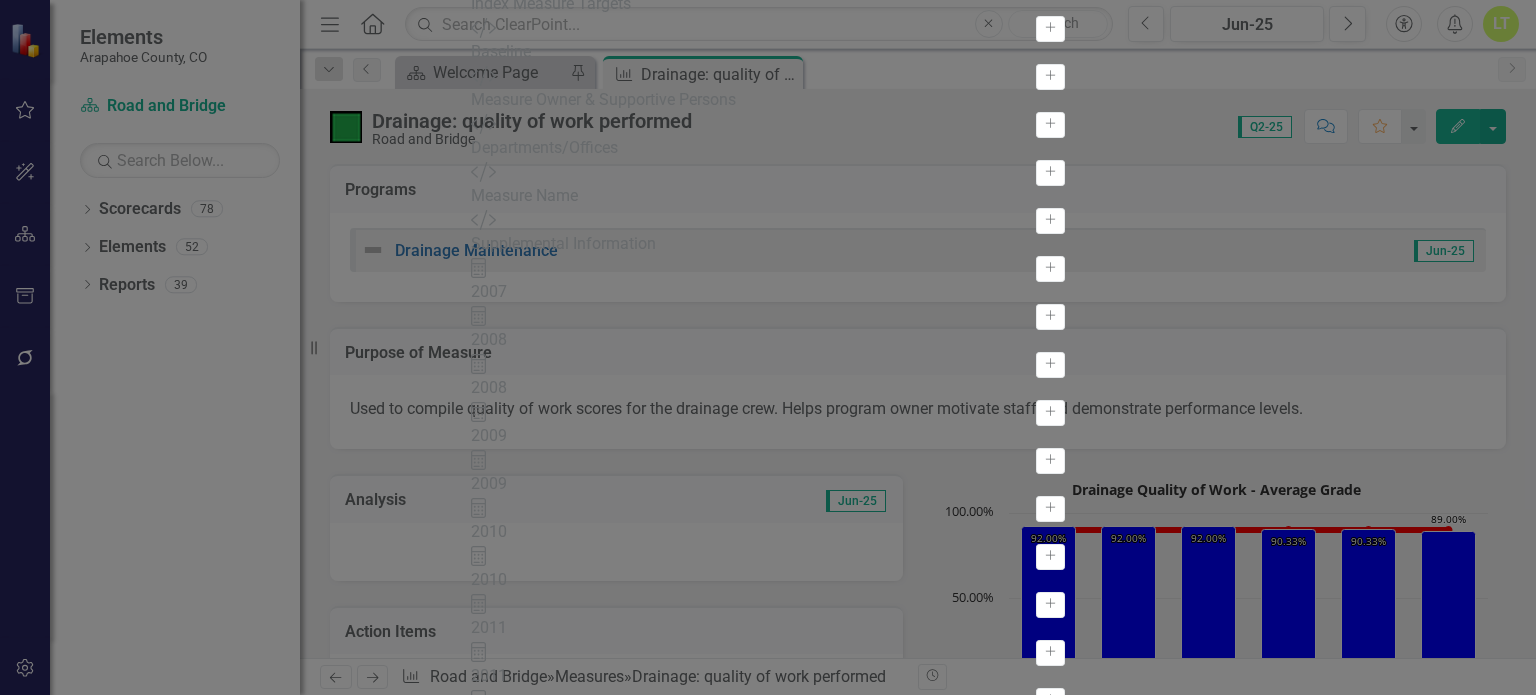 click on "Add" 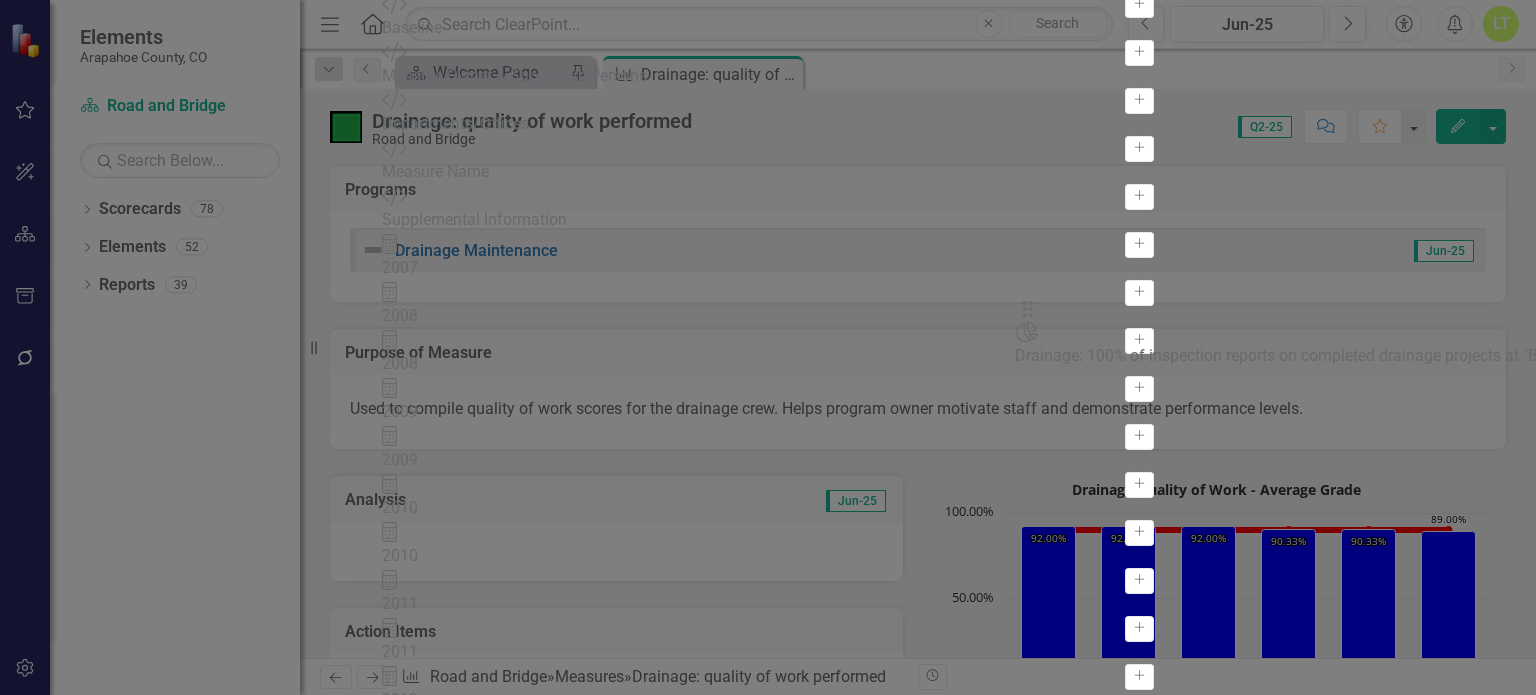 drag, startPoint x: 559, startPoint y: 127, endPoint x: 1050, endPoint y: 317, distance: 526.4798 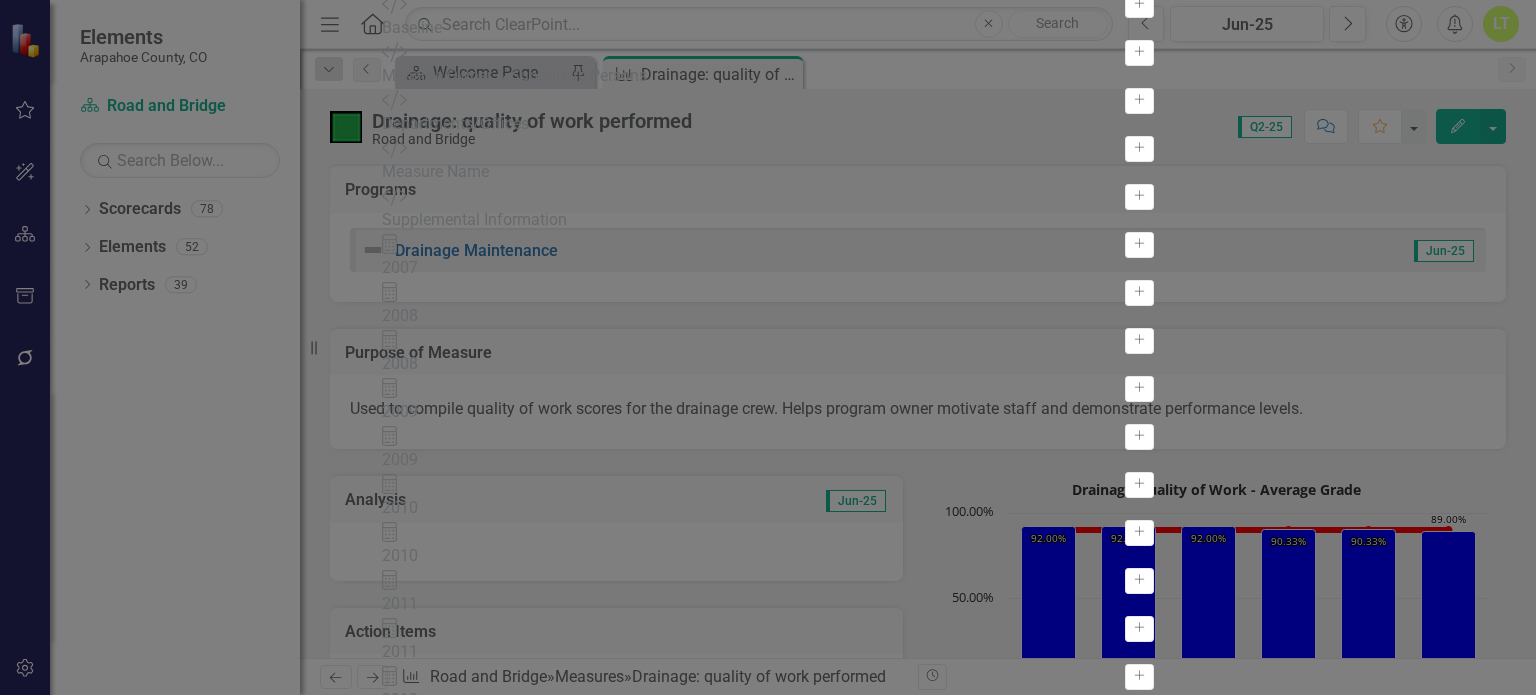 click on "Edit" at bounding box center [1124, 1271] 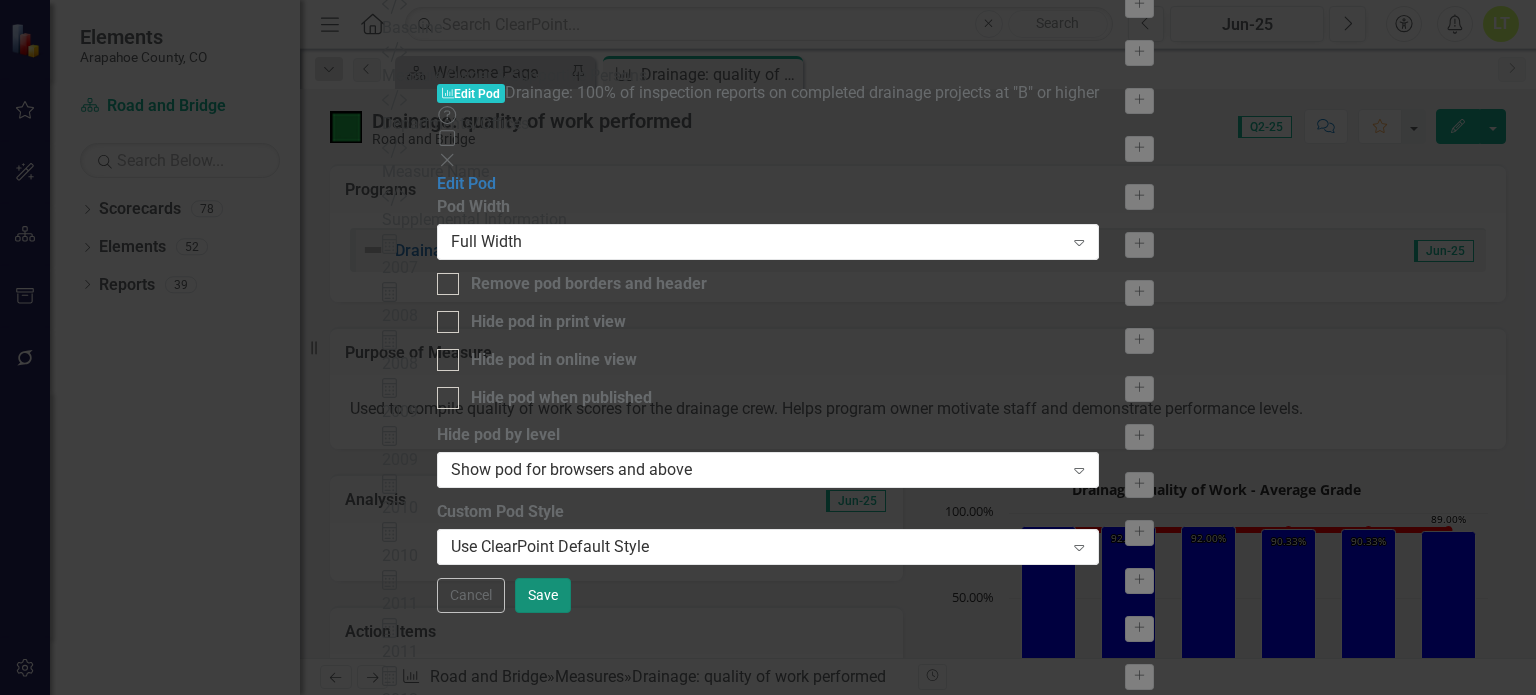 click on "Save" at bounding box center [543, 595] 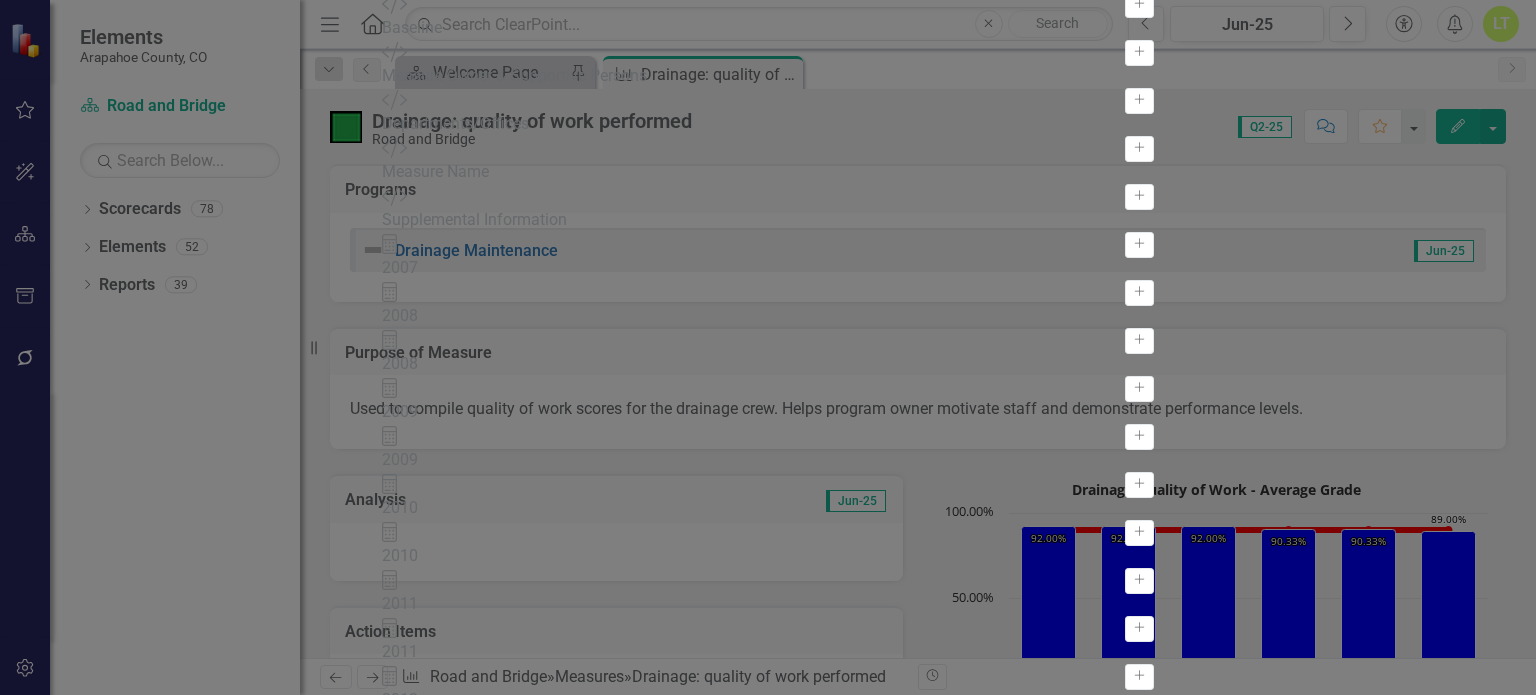 click on "Save" at bounding box center [488, 2302] 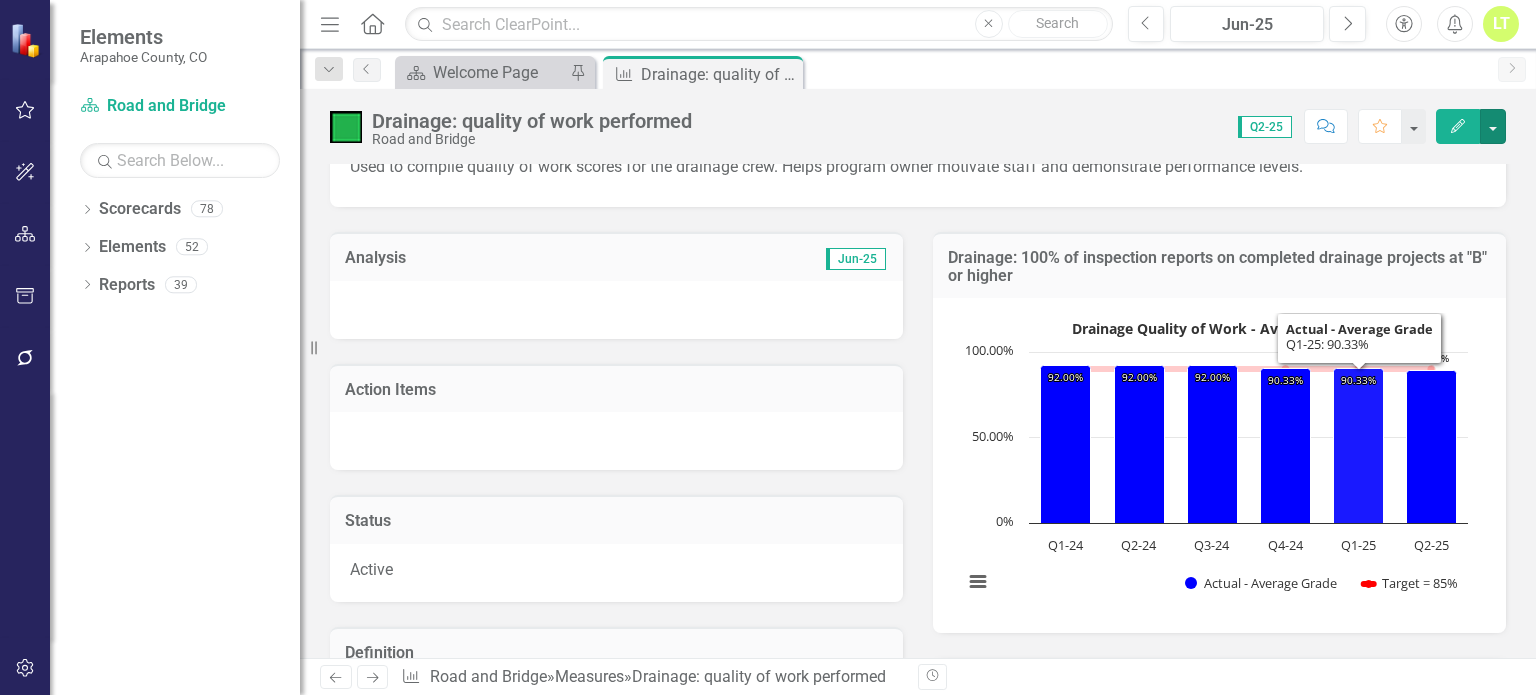 scroll, scrollTop: 240, scrollLeft: 0, axis: vertical 